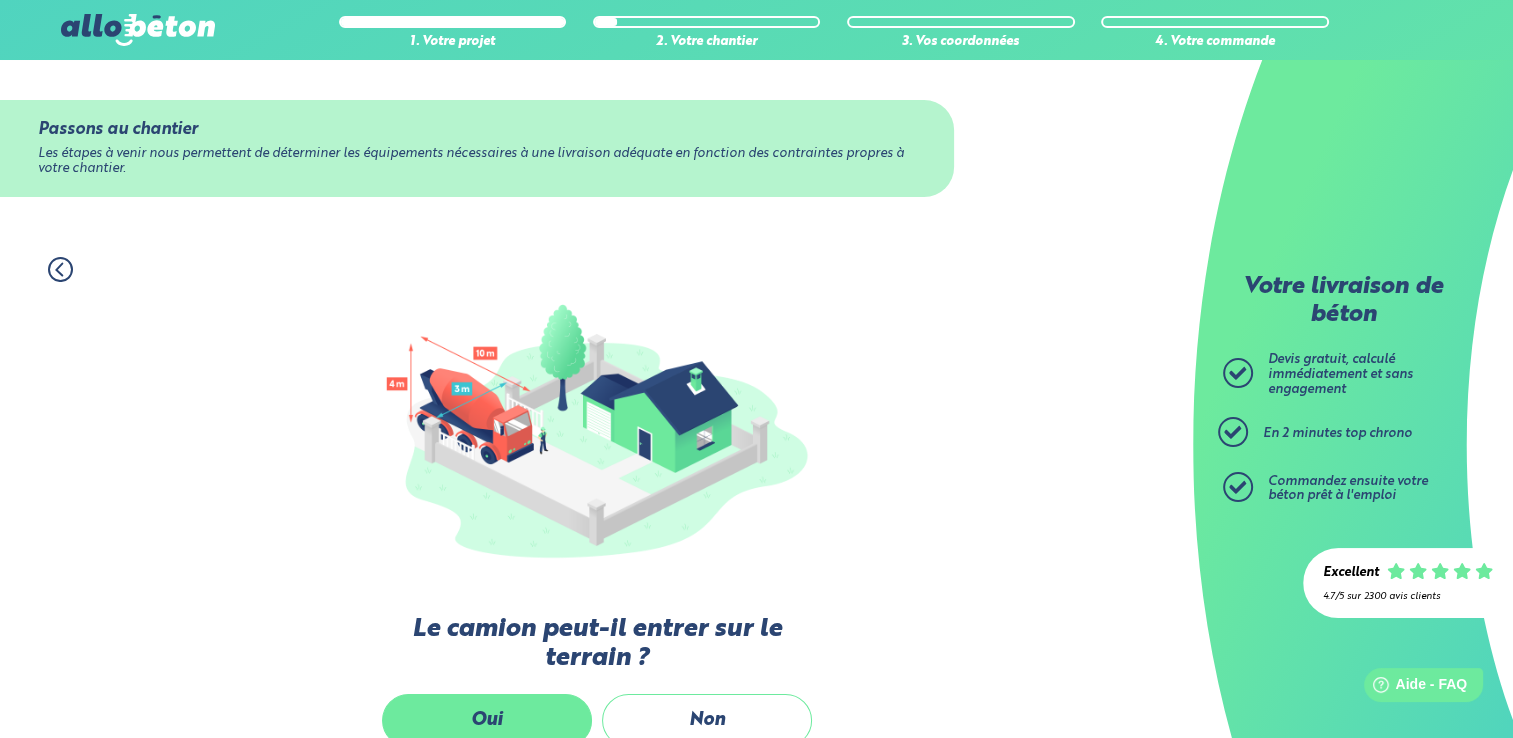 scroll, scrollTop: 0, scrollLeft: 0, axis: both 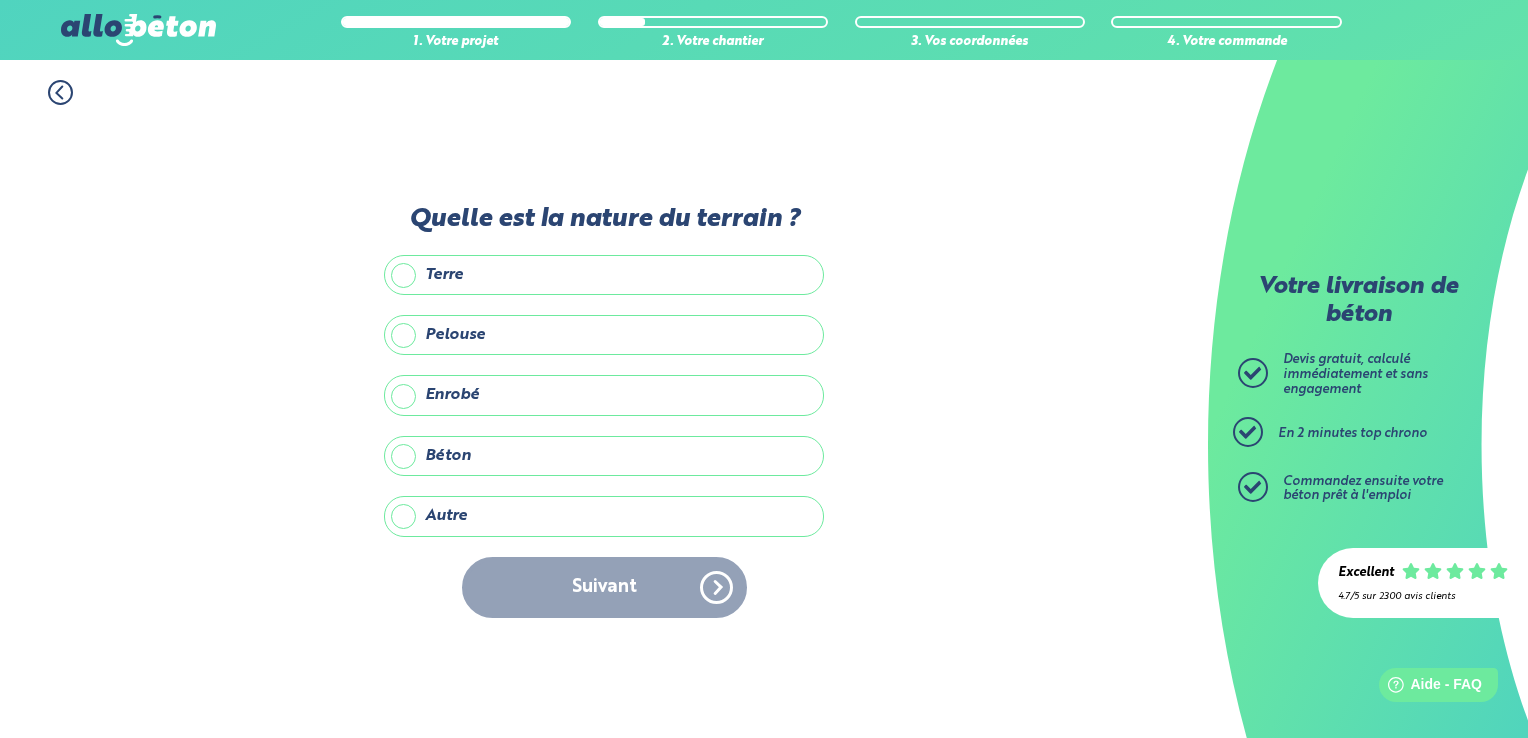 click on "Autre" at bounding box center (604, 516) 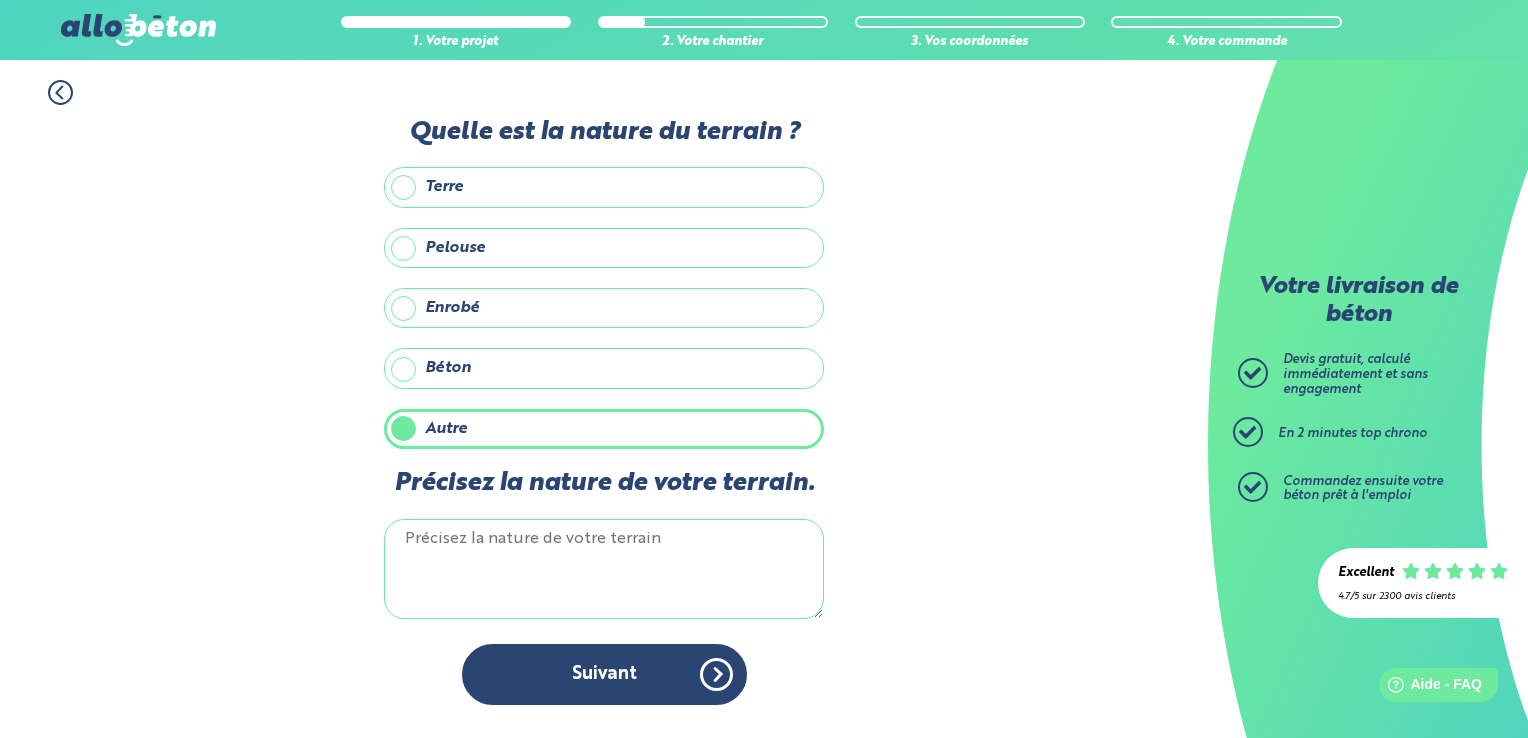 click on "Précisez la nature de votre terrain." at bounding box center (604, 569) 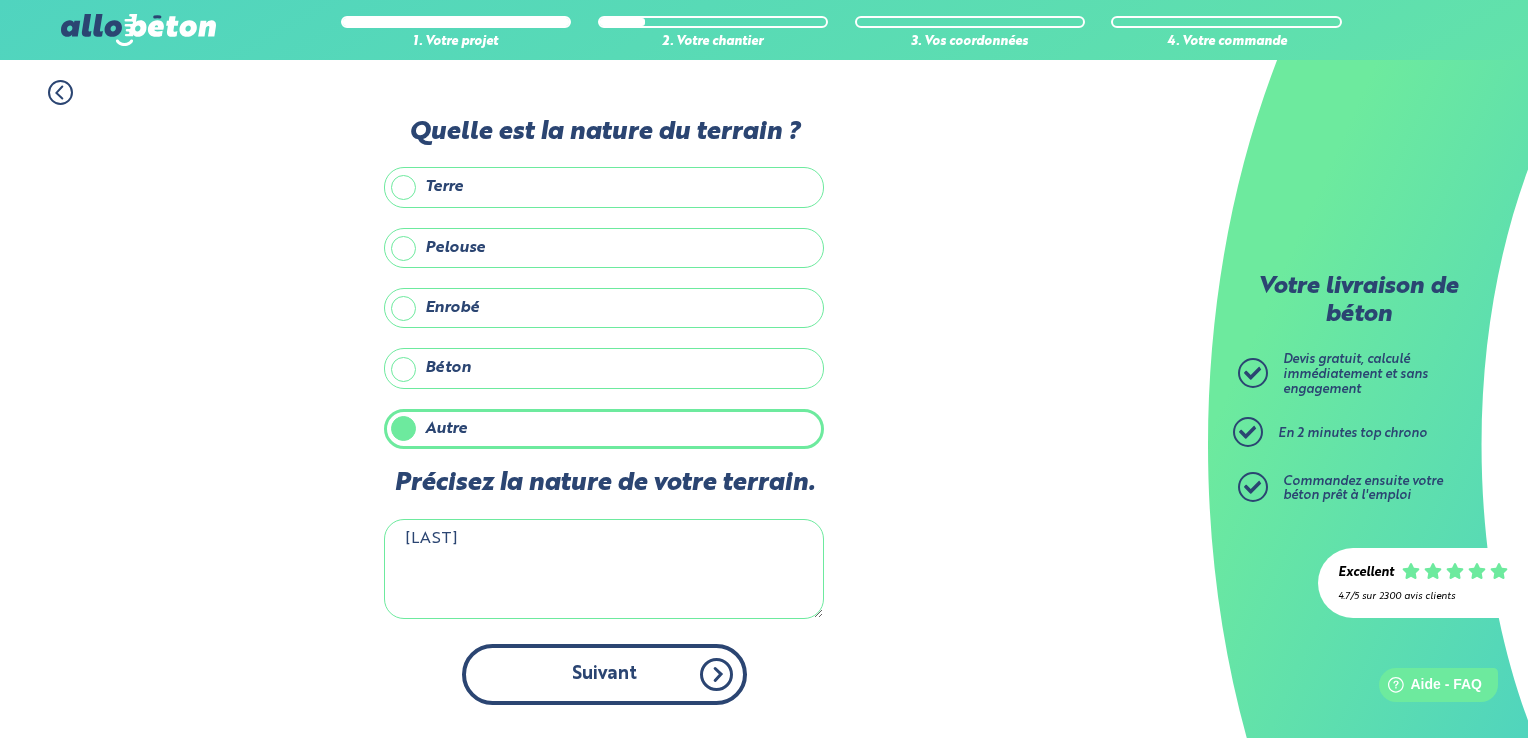 type on "[LAST]" 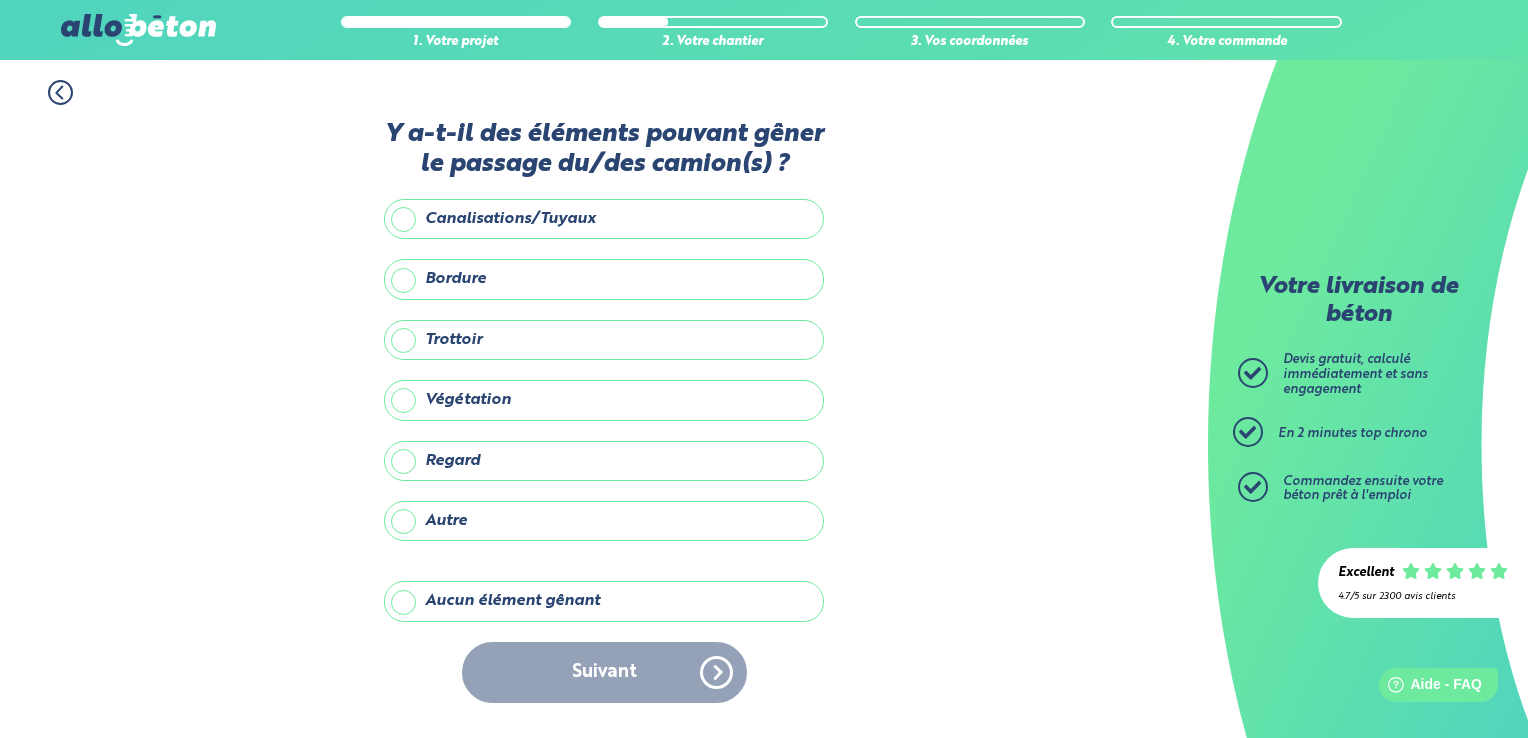 click on "Aucun élément gênant" at bounding box center [604, 601] 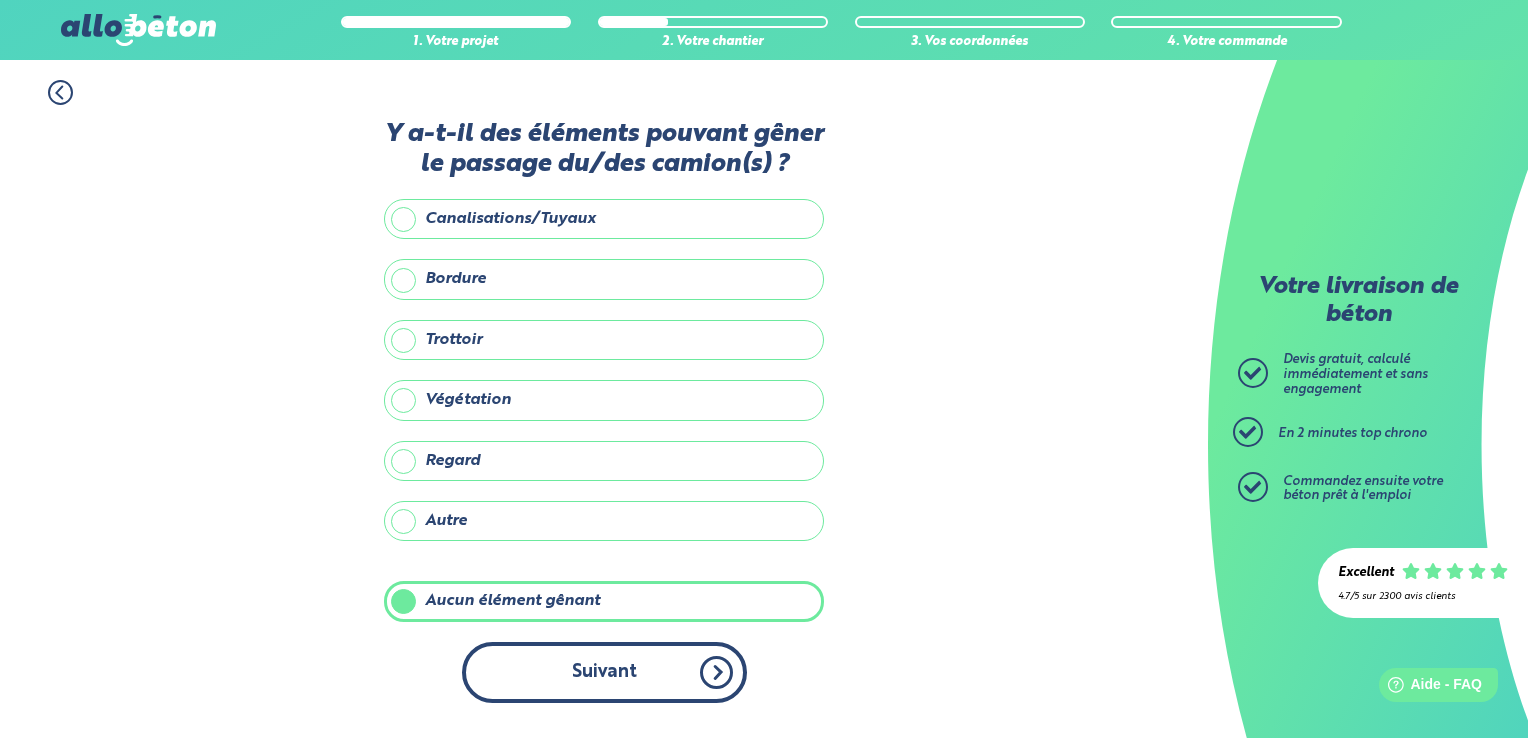 click on "Suivant" at bounding box center (604, 672) 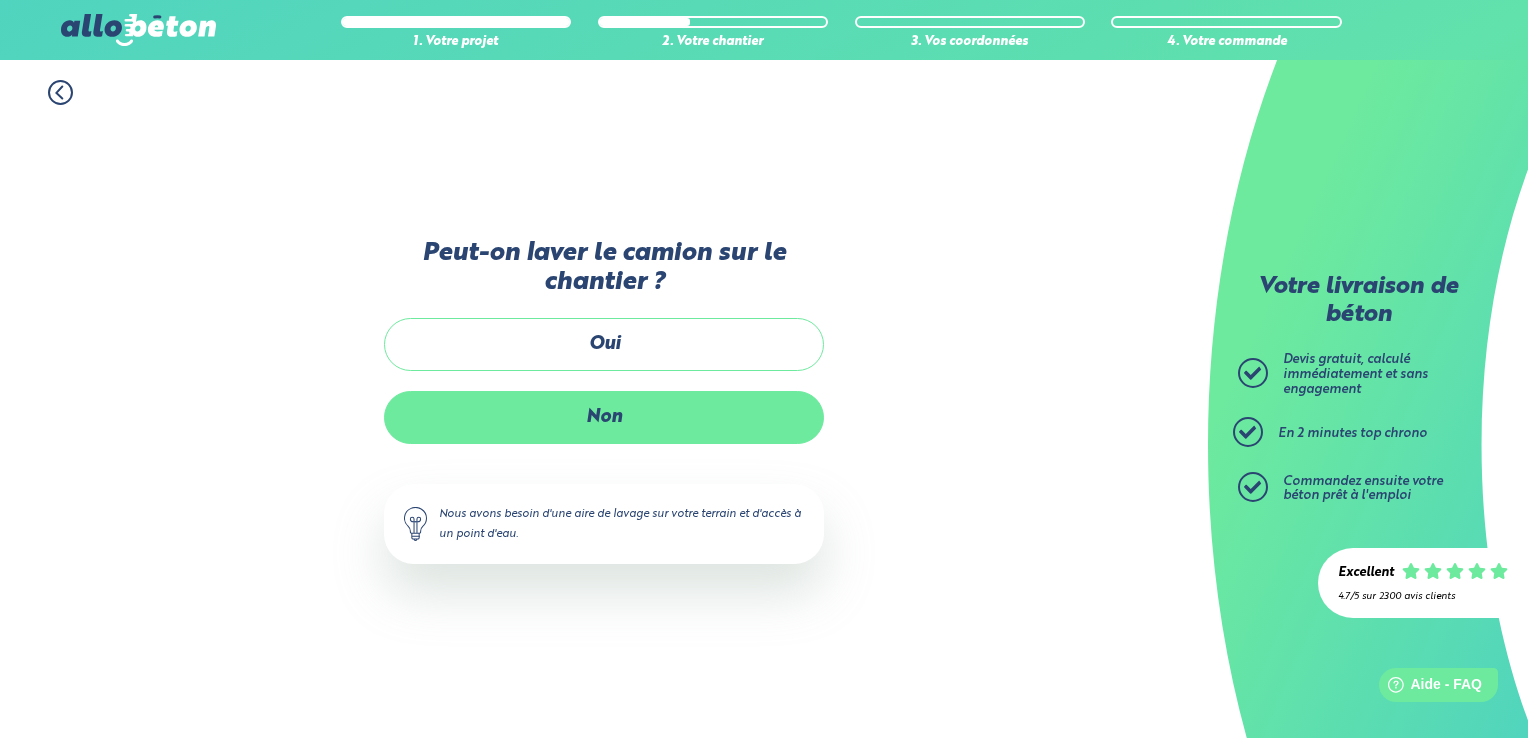 click on "Non" at bounding box center [604, 417] 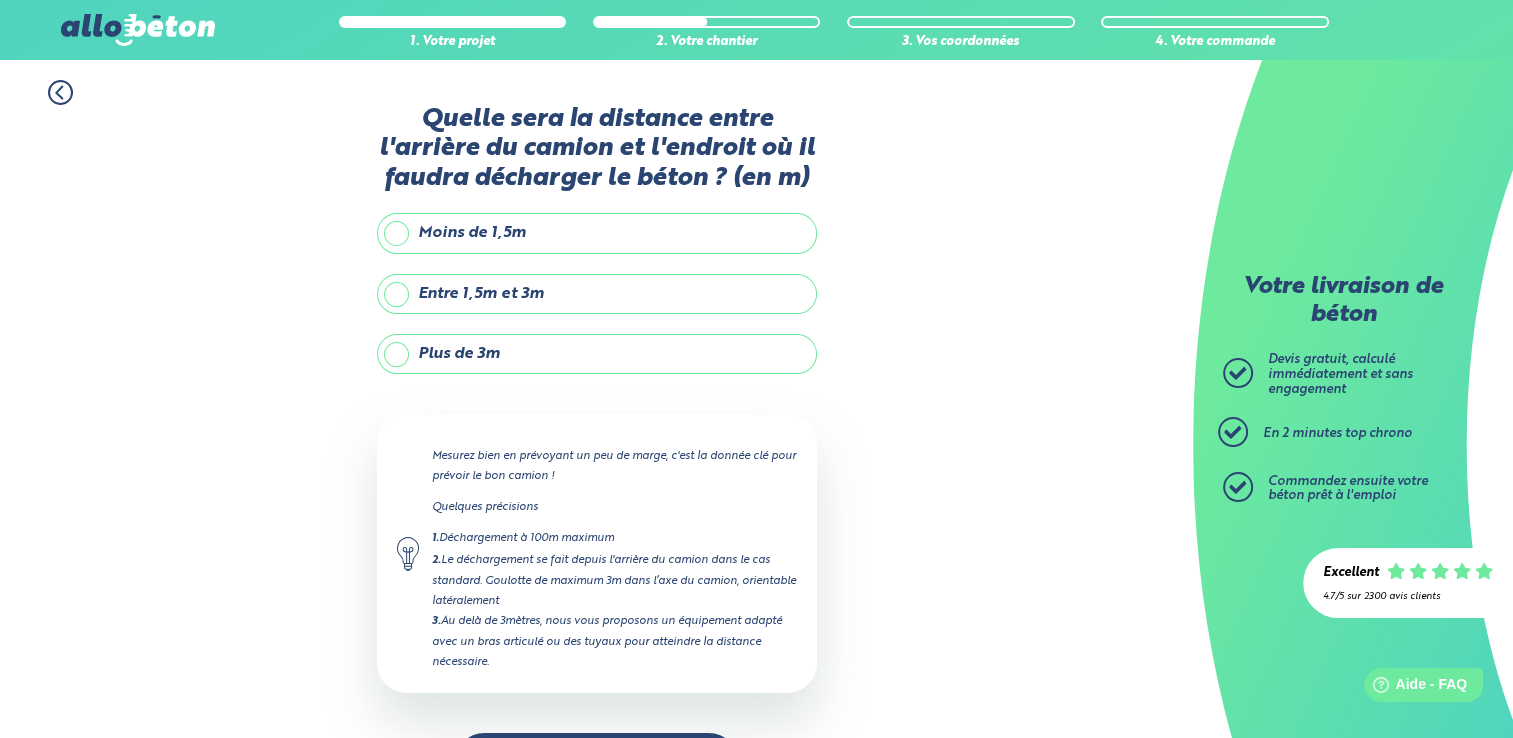 click on "Plus de 3m" at bounding box center (597, 354) 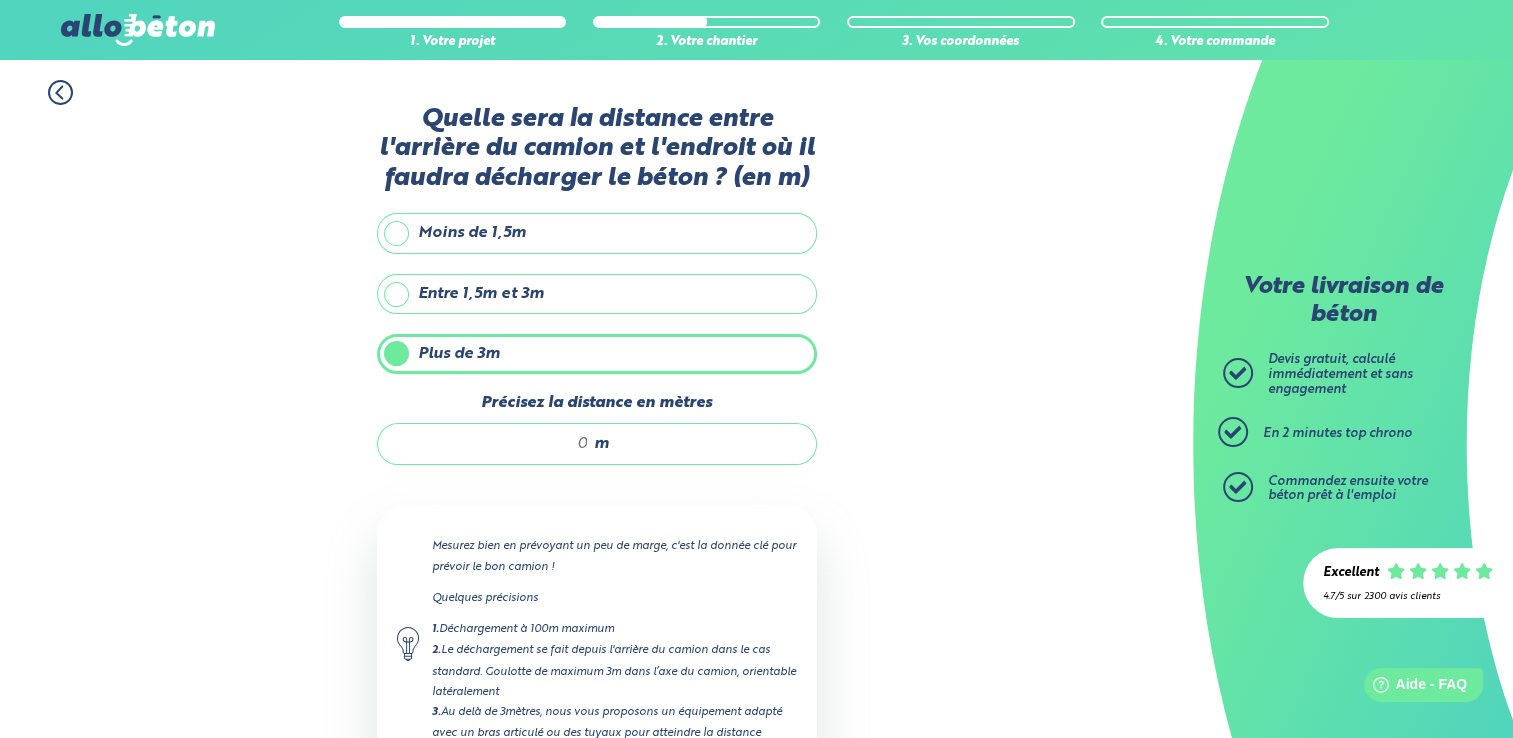 click on "m" at bounding box center [597, 444] 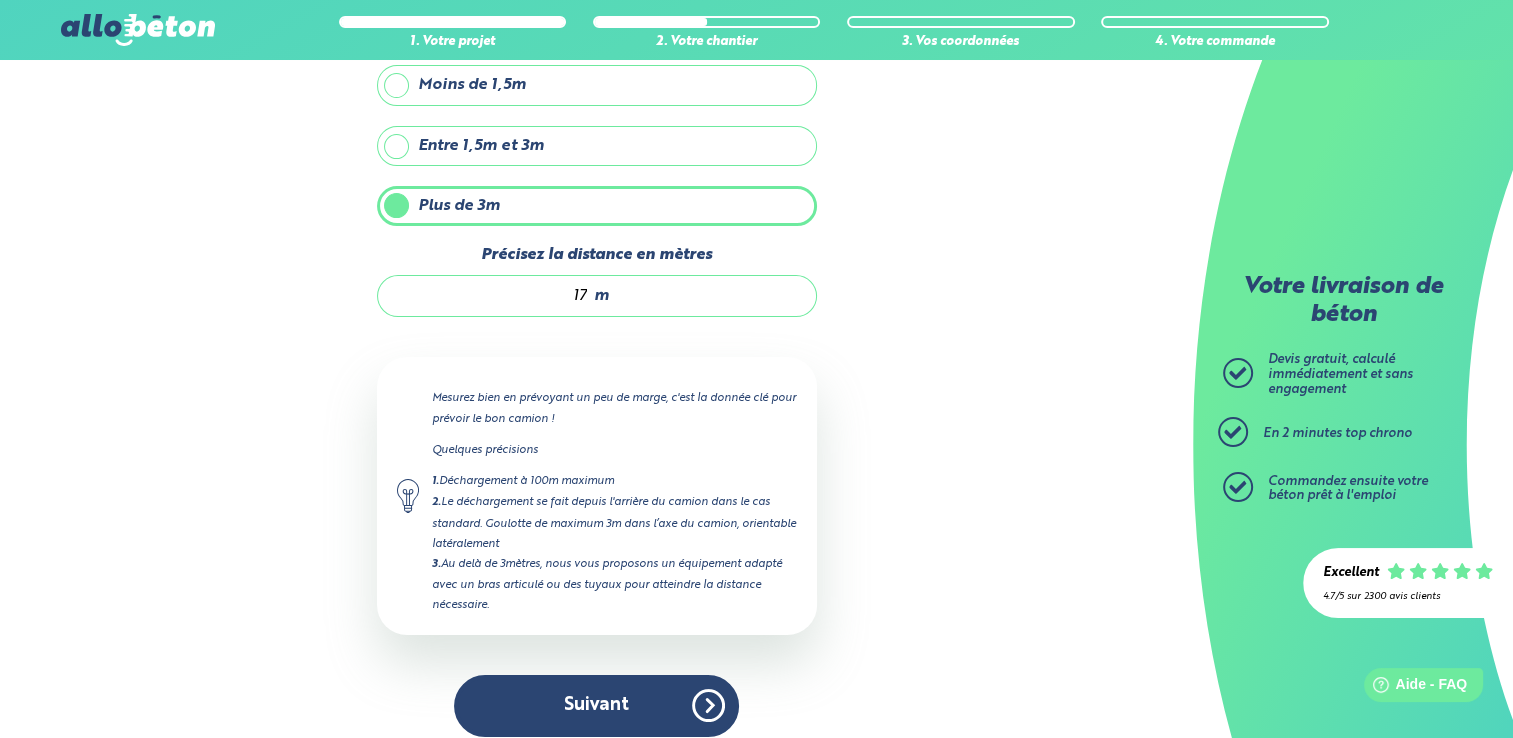 scroll, scrollTop: 160, scrollLeft: 0, axis: vertical 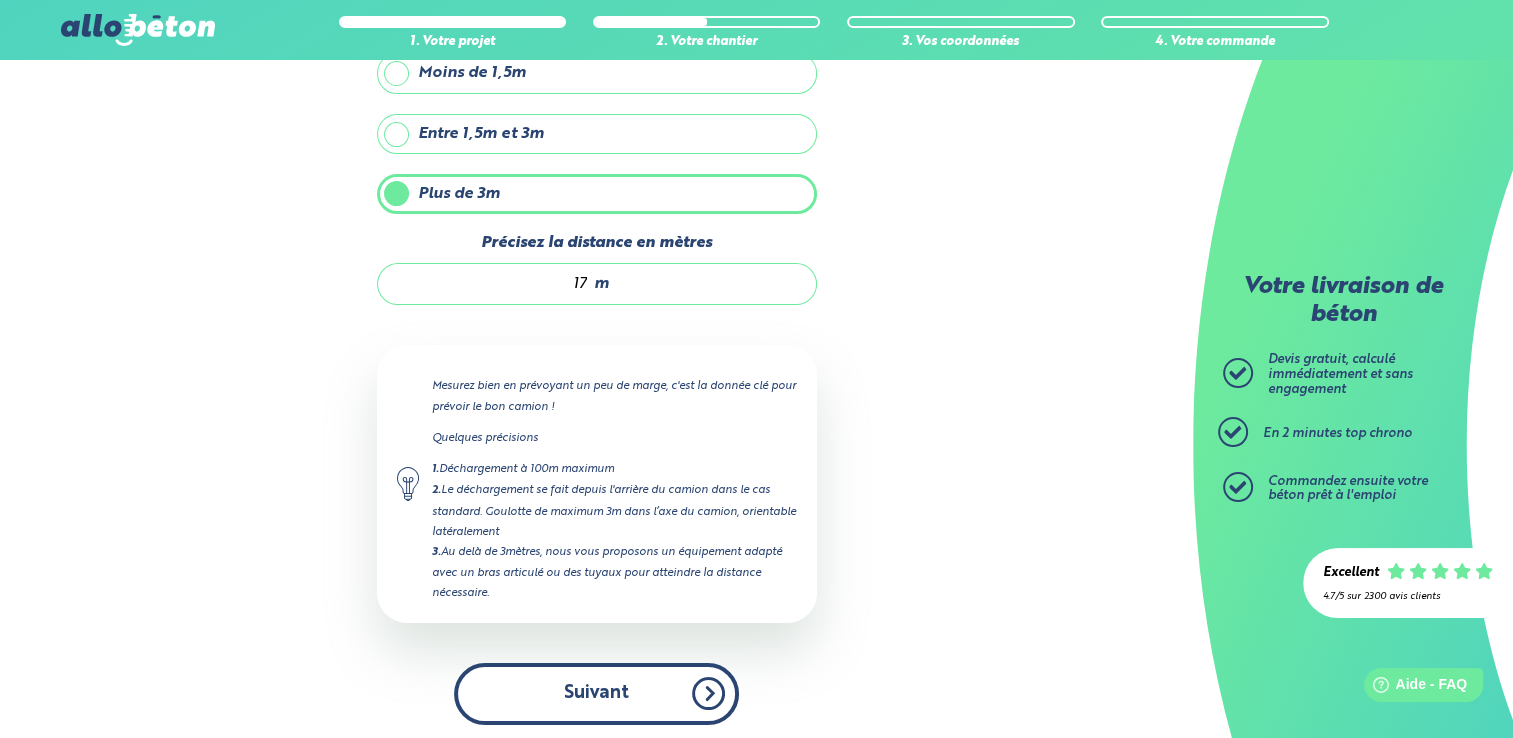 type on "17" 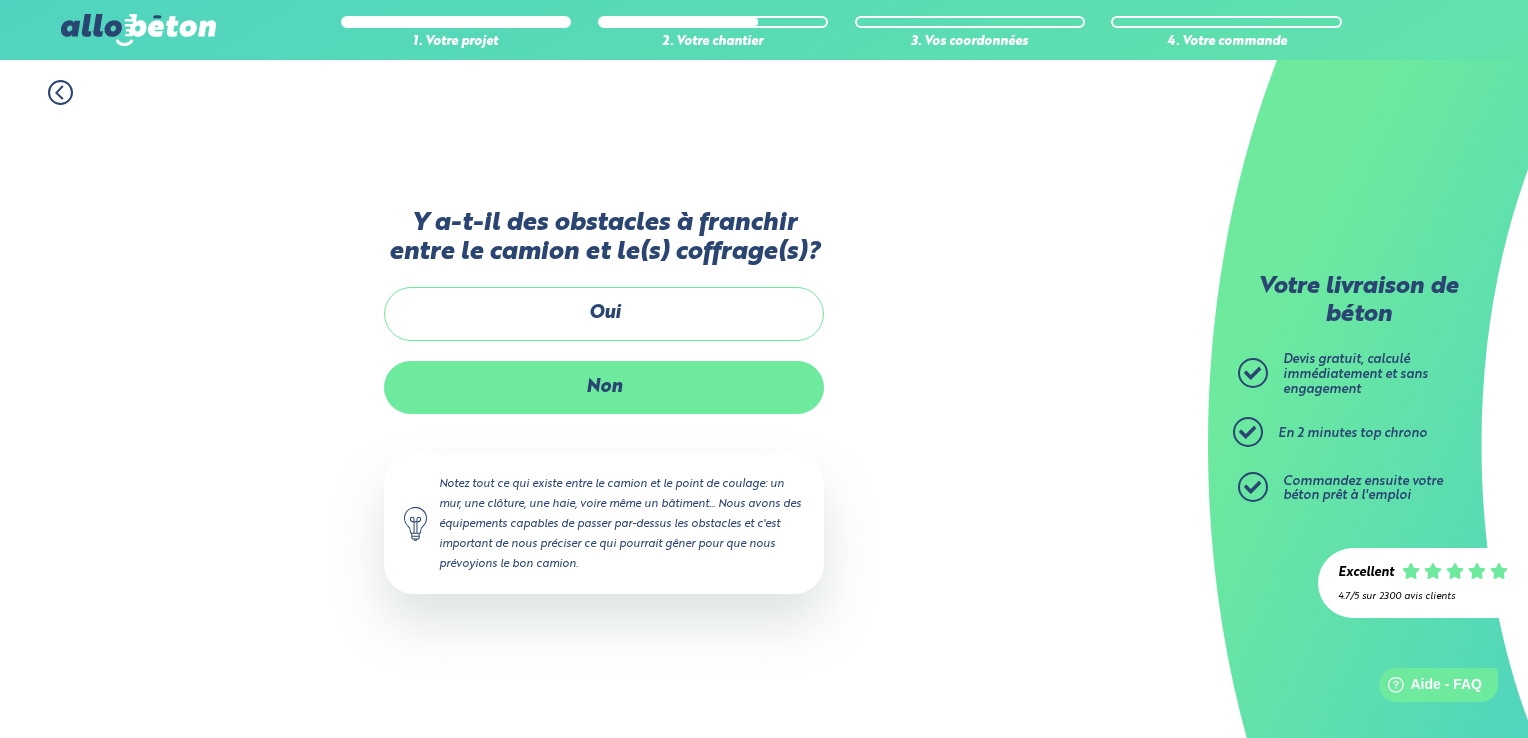 click on "Non" at bounding box center (604, 387) 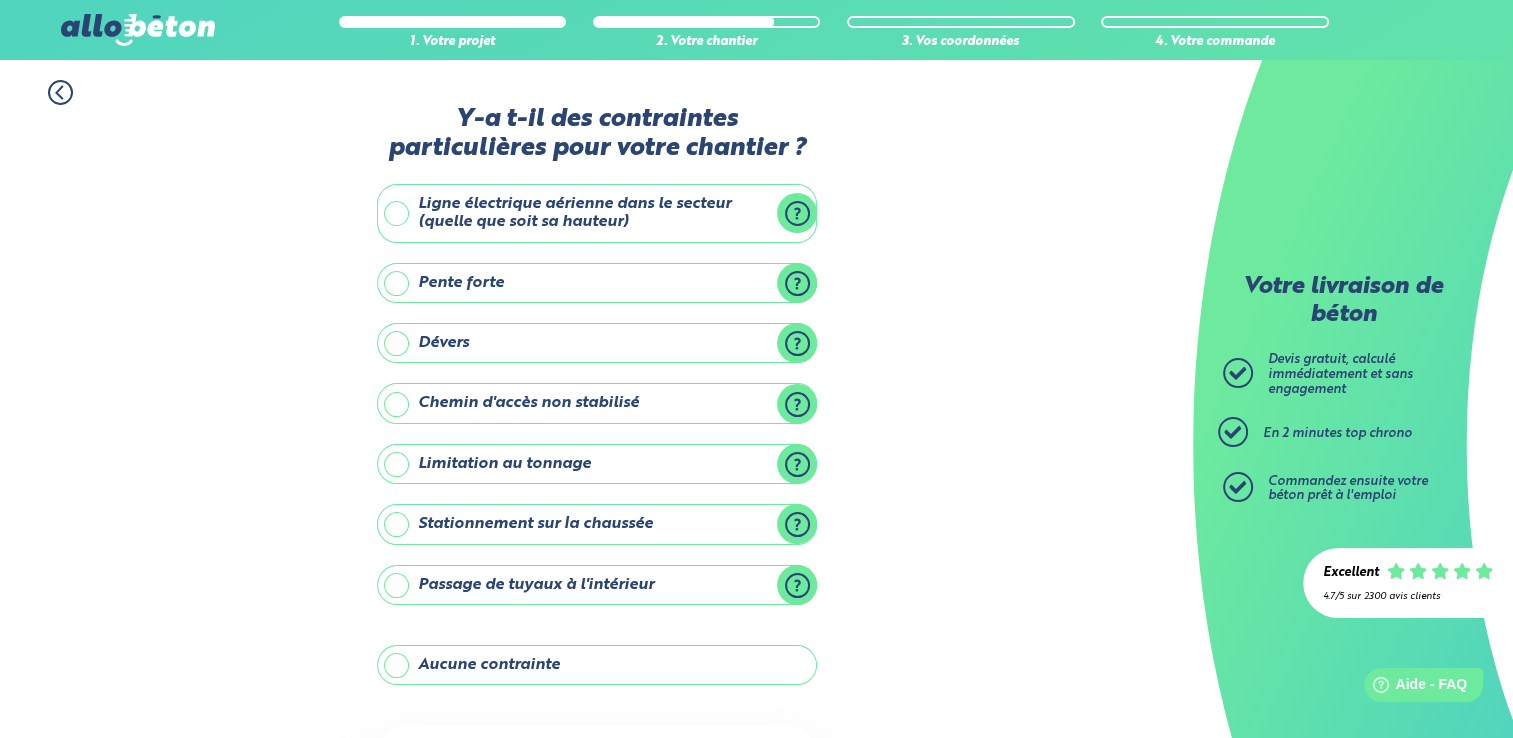 click on "Aucune contrainte" at bounding box center (597, 665) 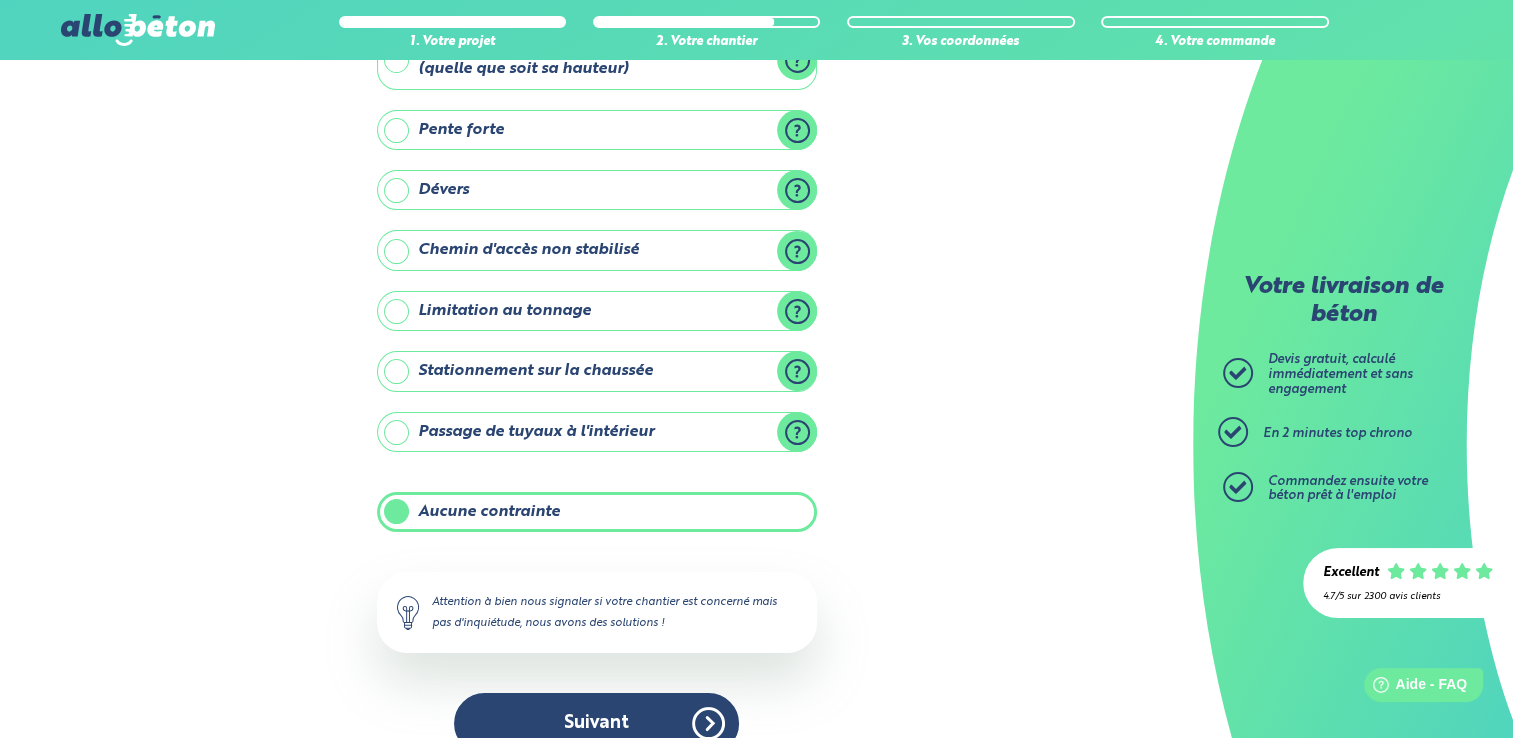scroll, scrollTop: 184, scrollLeft: 0, axis: vertical 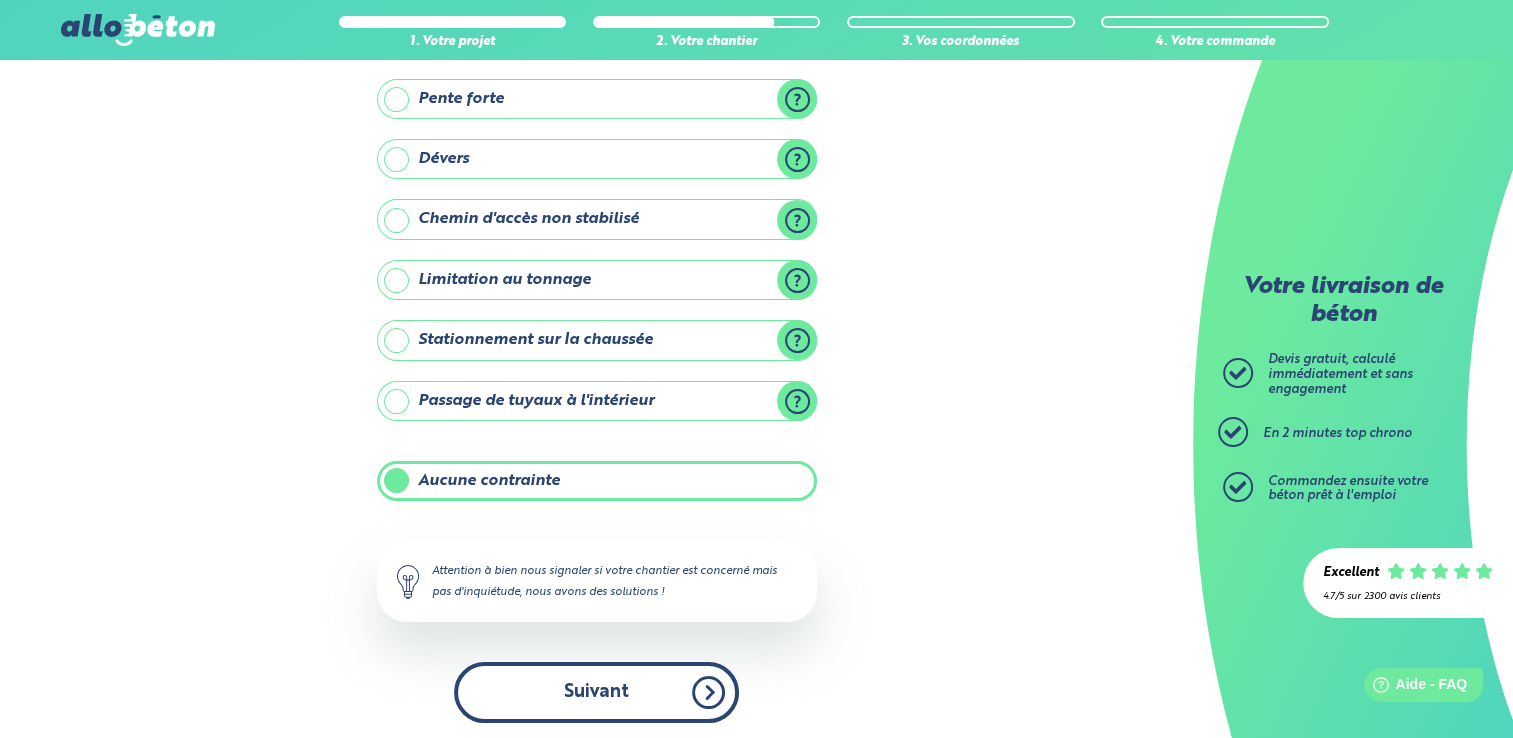 click on "Suivant" at bounding box center (596, 692) 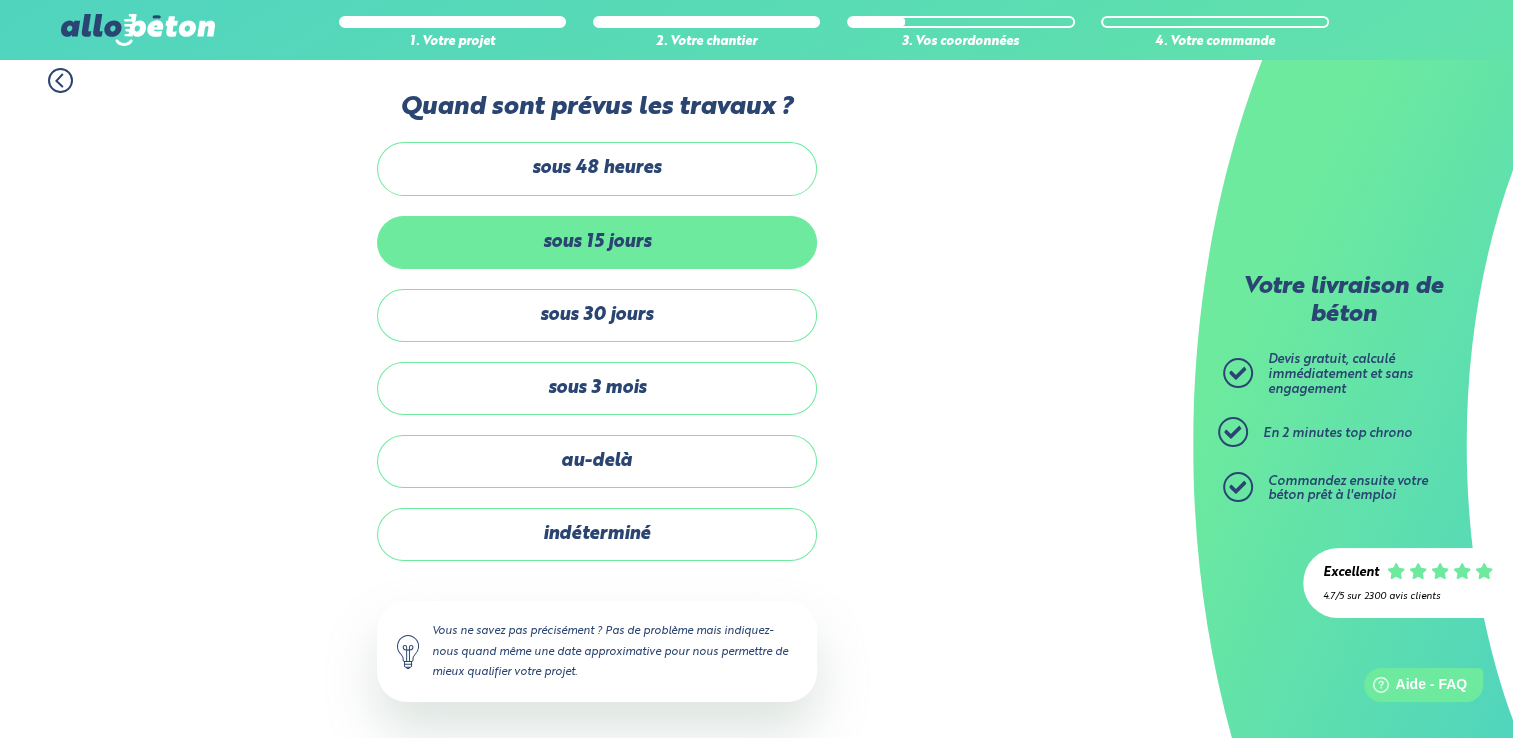 click on "sous 15 jours" at bounding box center (597, 242) 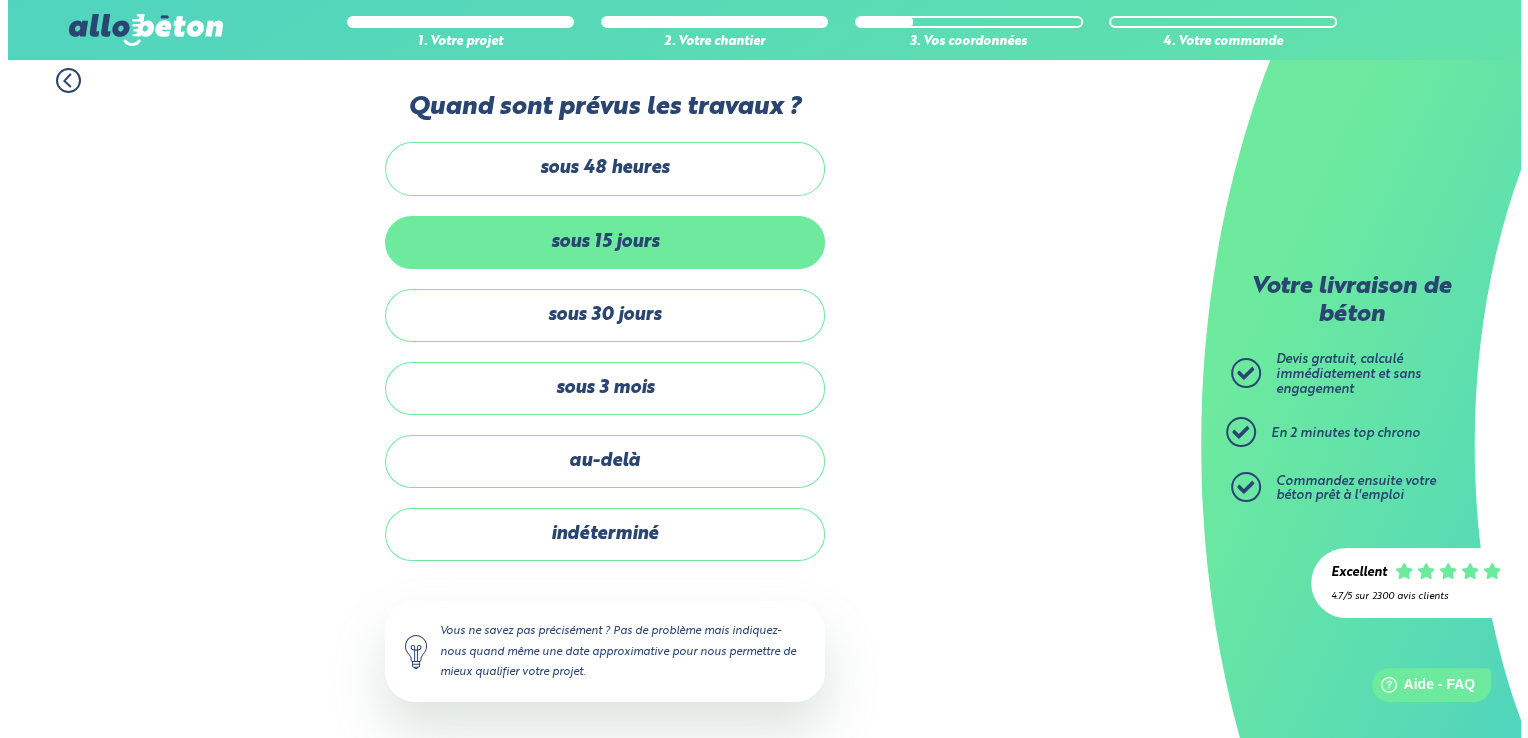 scroll, scrollTop: 0, scrollLeft: 0, axis: both 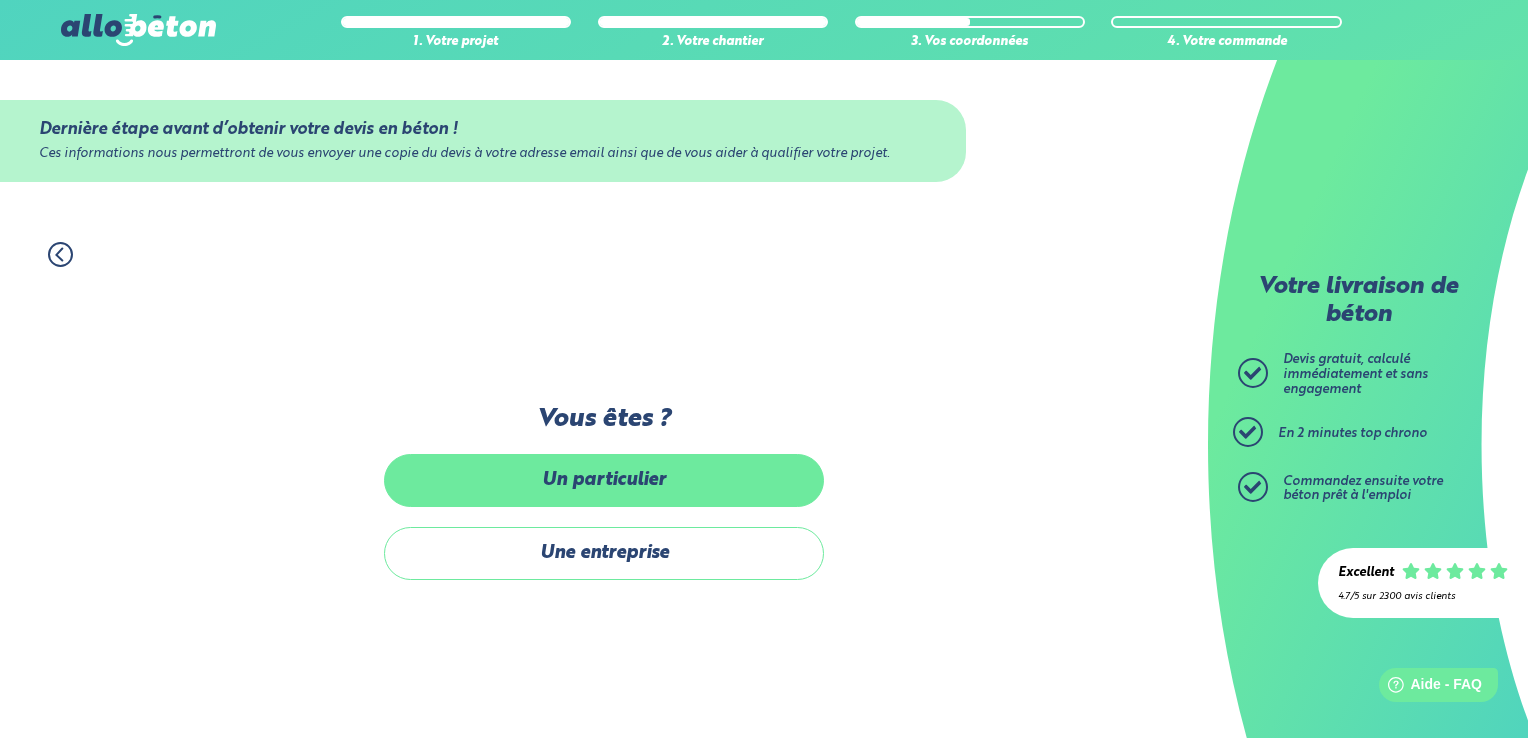 click on "Un particulier" at bounding box center (604, 480) 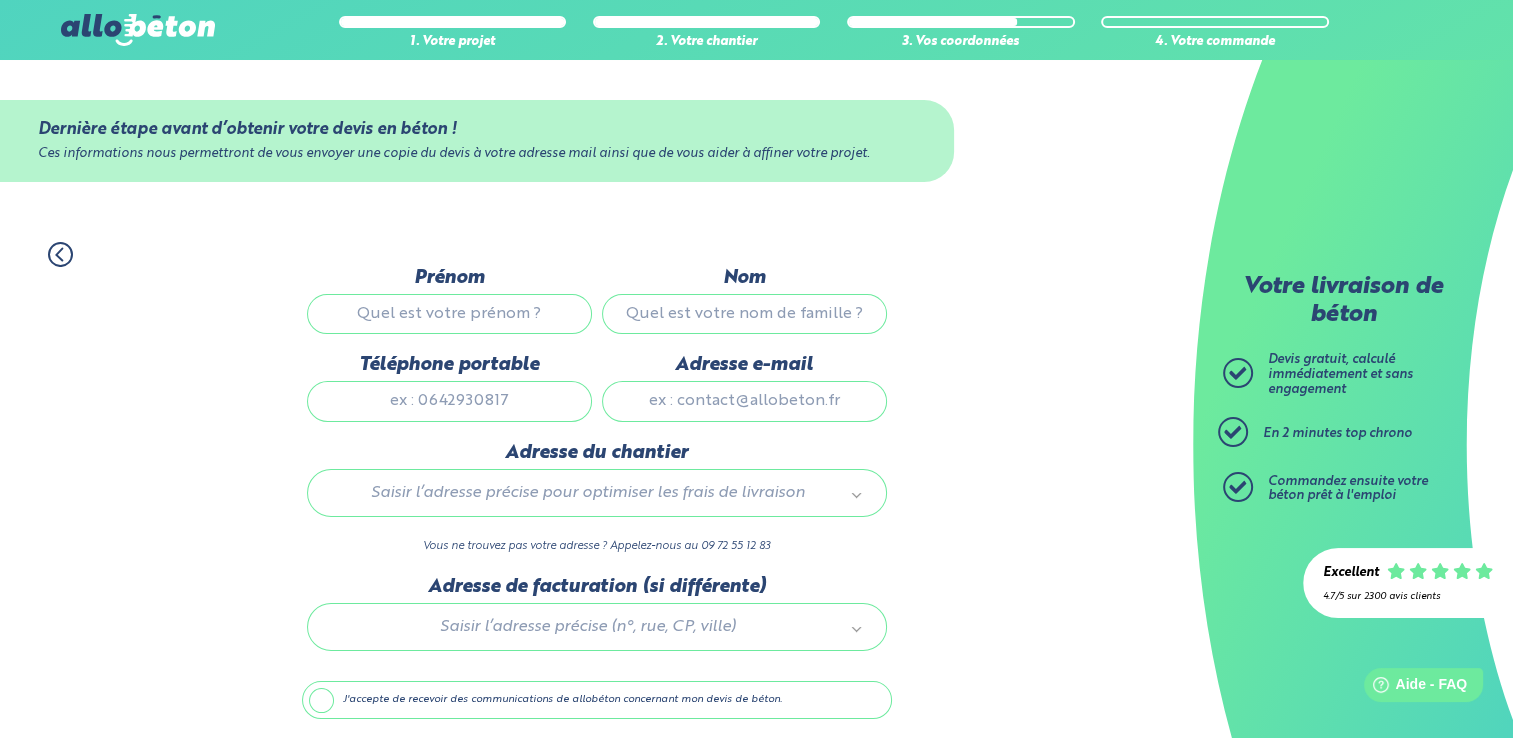 click on "Prénom" at bounding box center (449, 314) 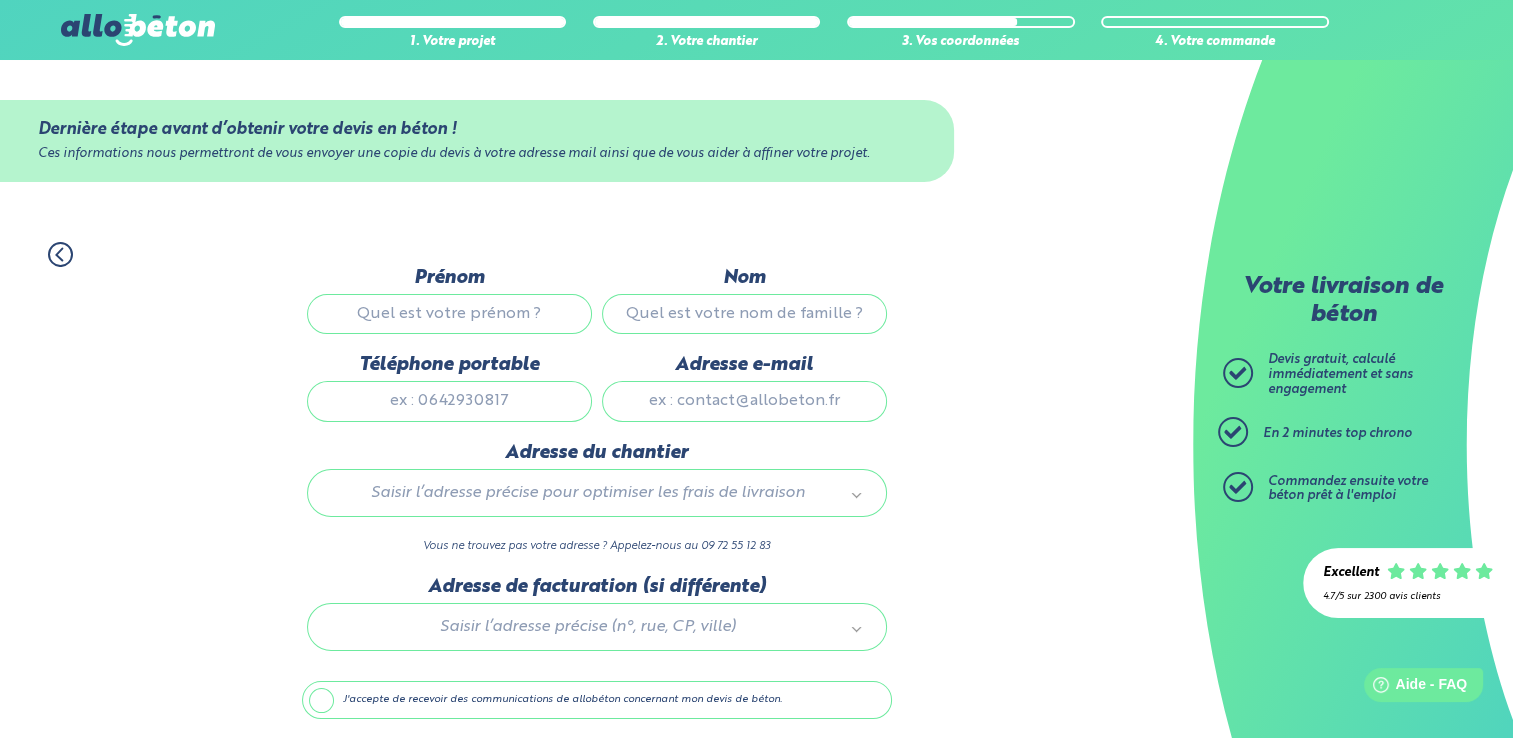 click on "Prénom" at bounding box center (449, 314) 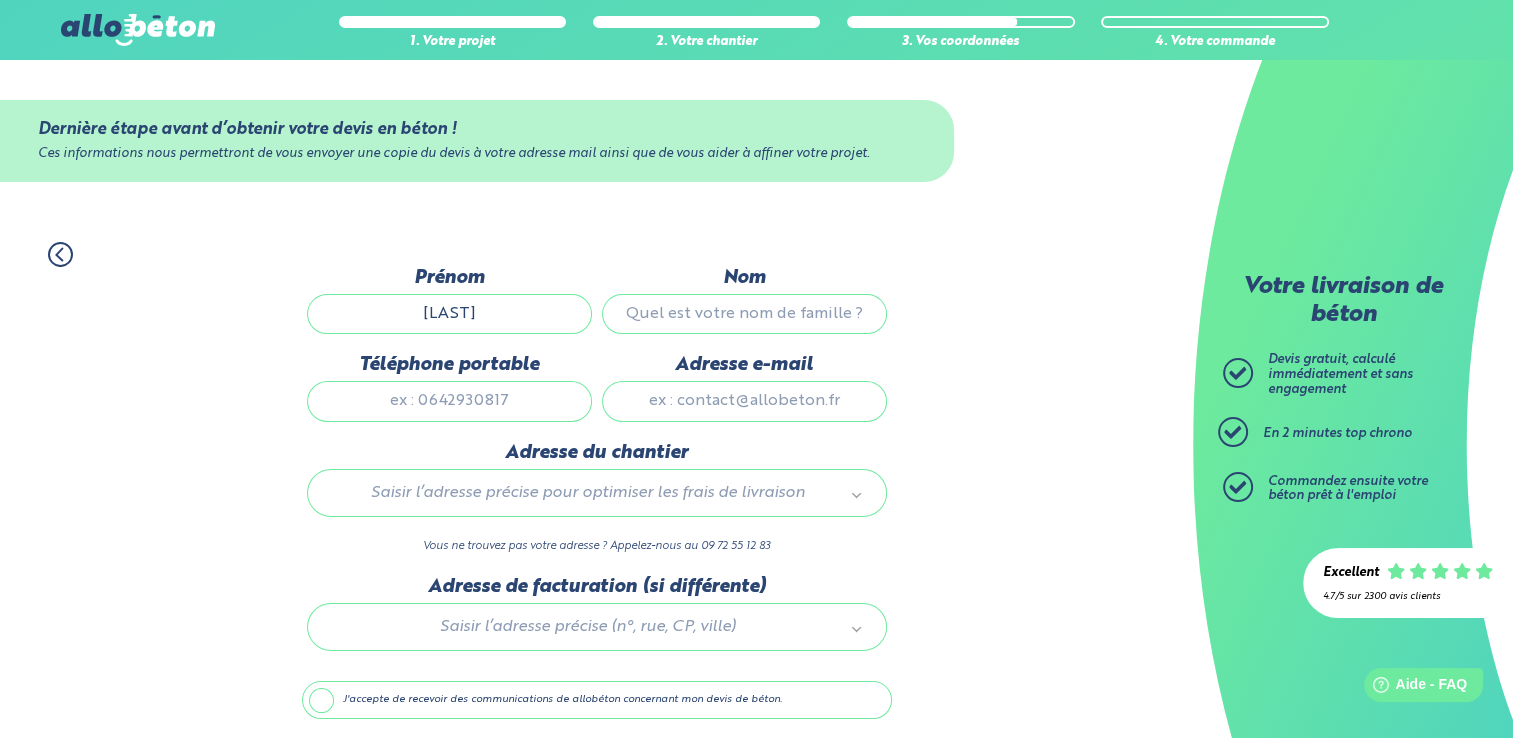 type on "[LAST]" 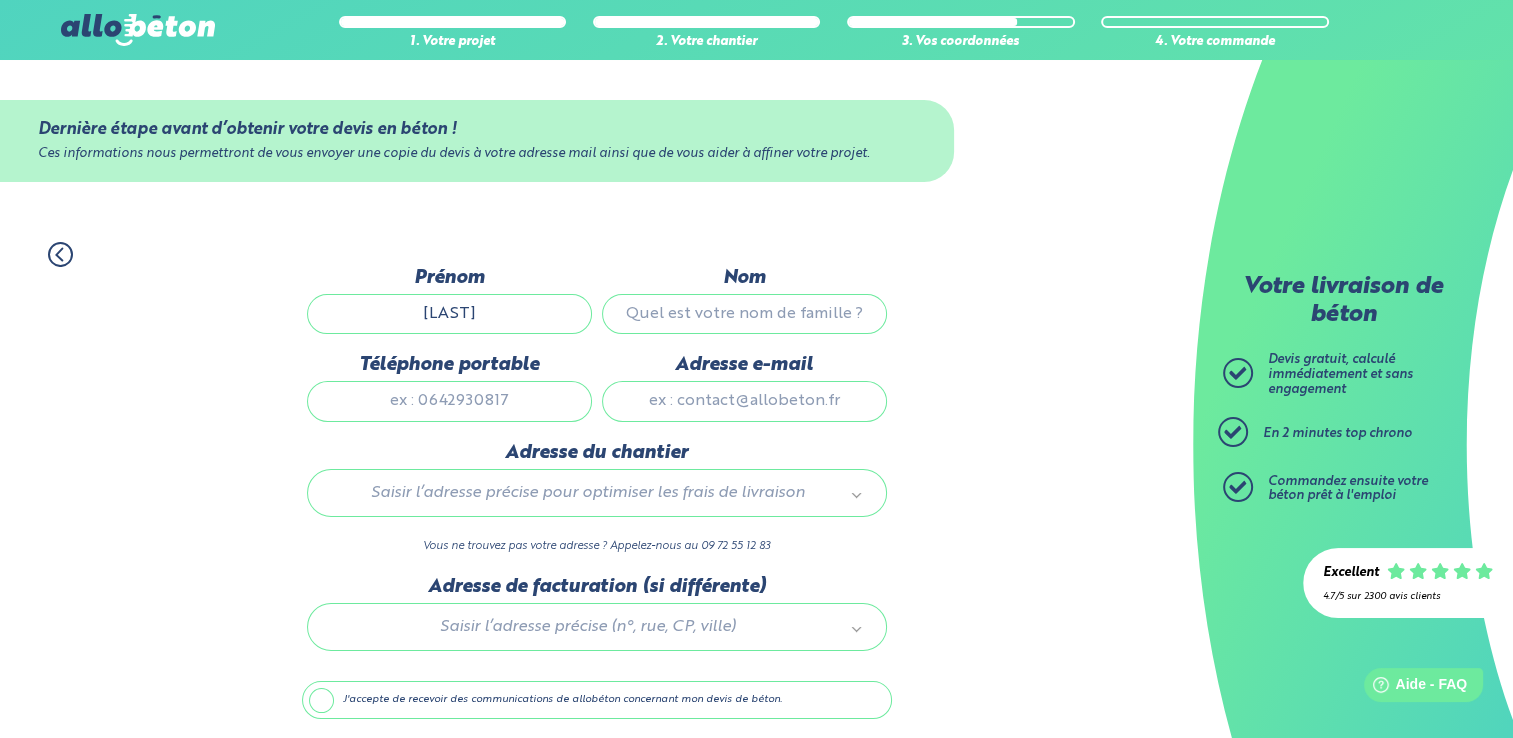 click 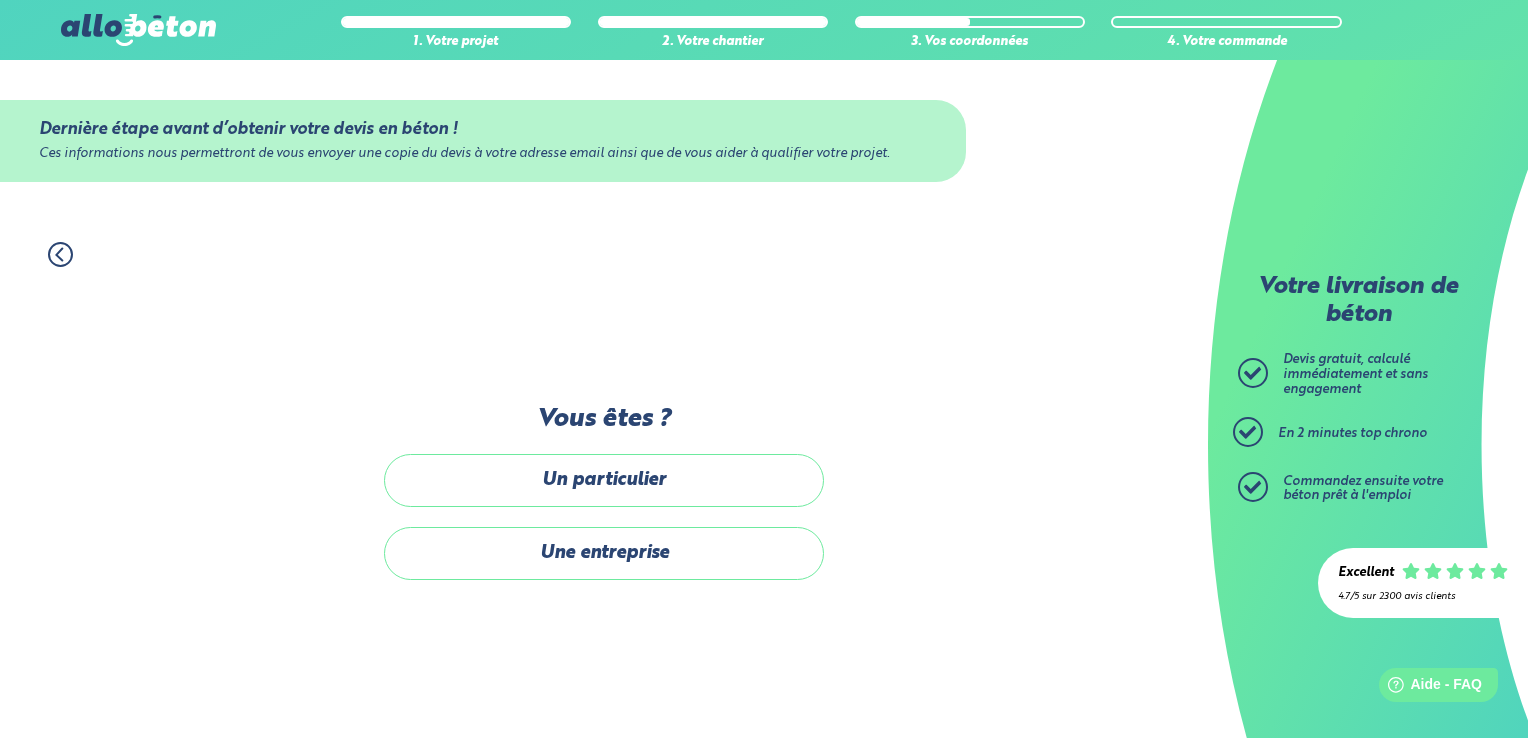 click 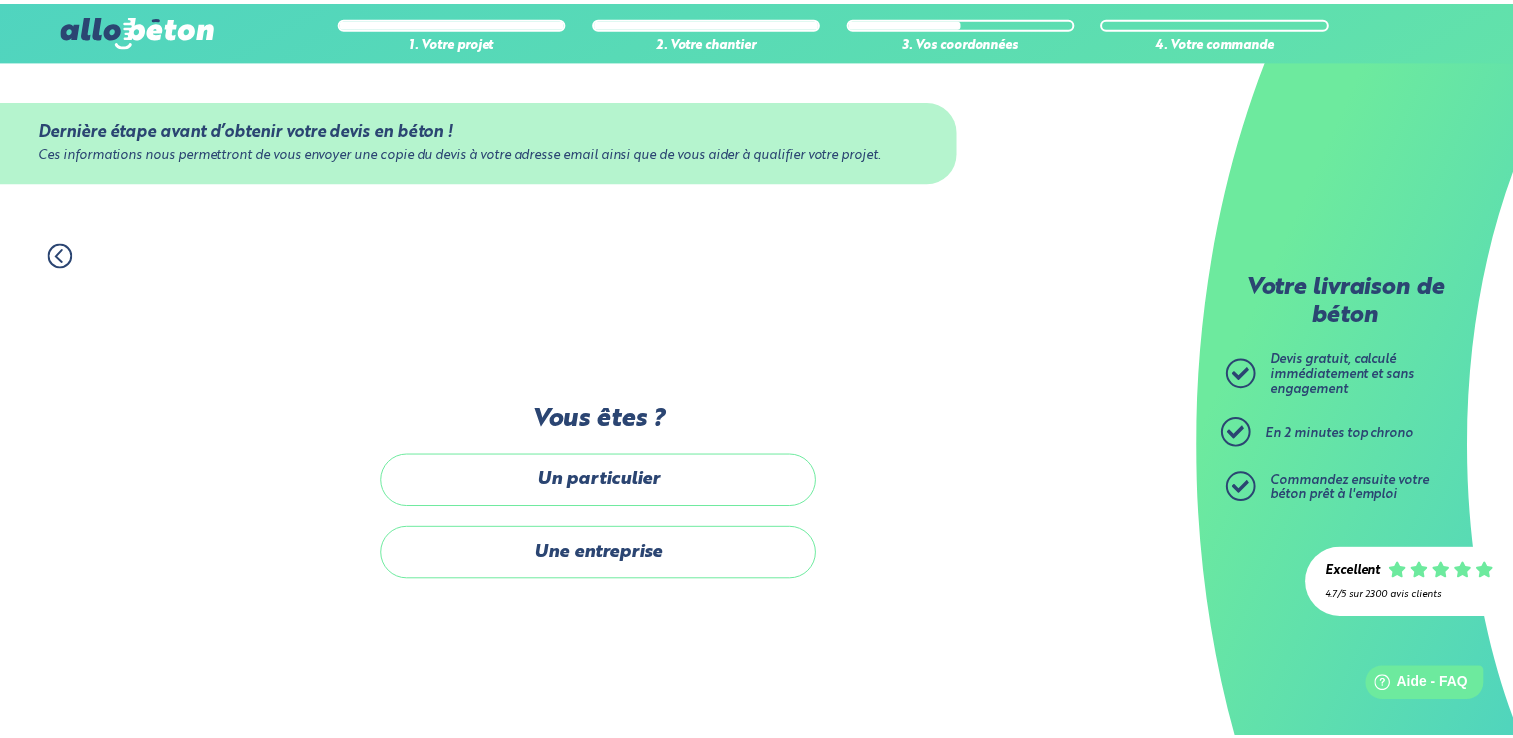 scroll, scrollTop: 12, scrollLeft: 0, axis: vertical 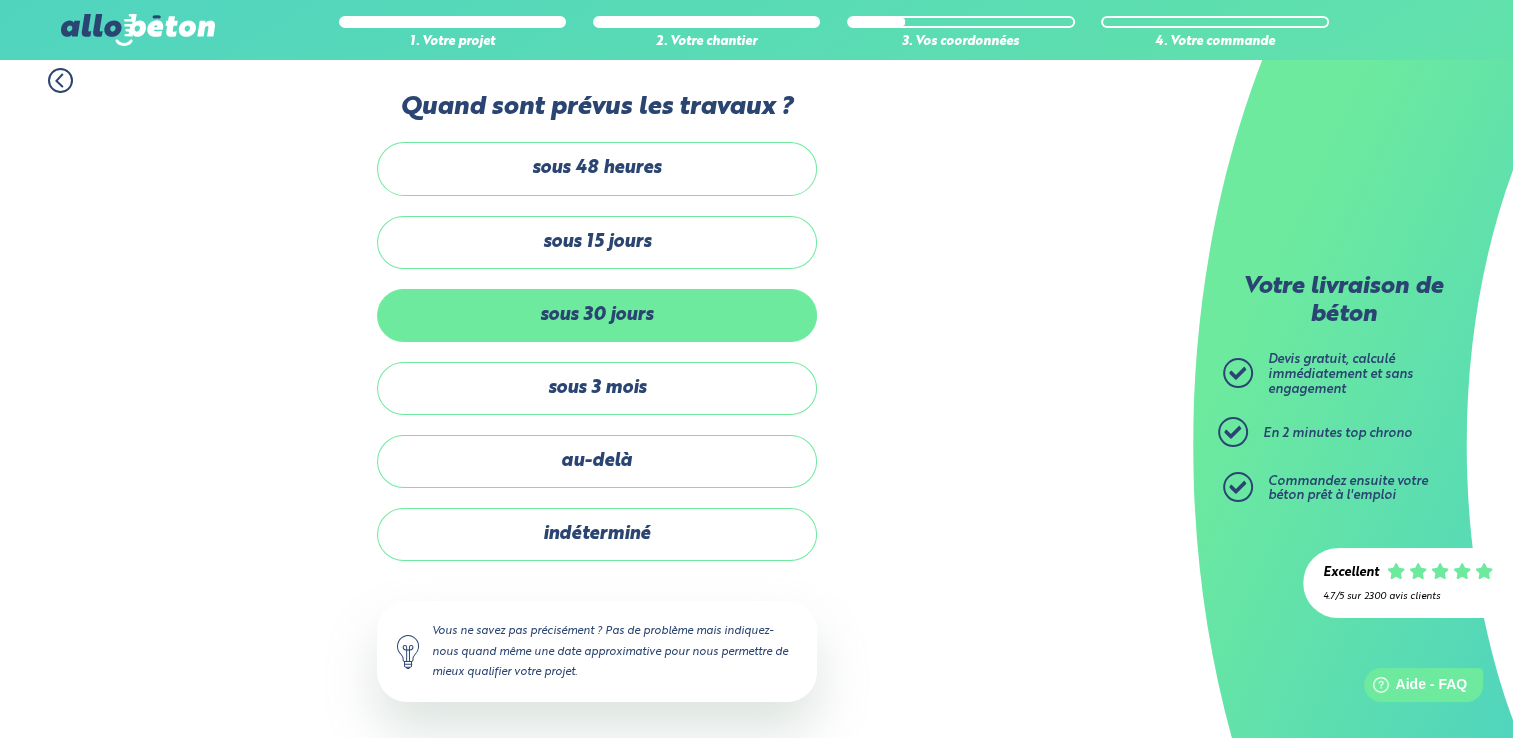 click on "sous 30 jours" at bounding box center [597, 315] 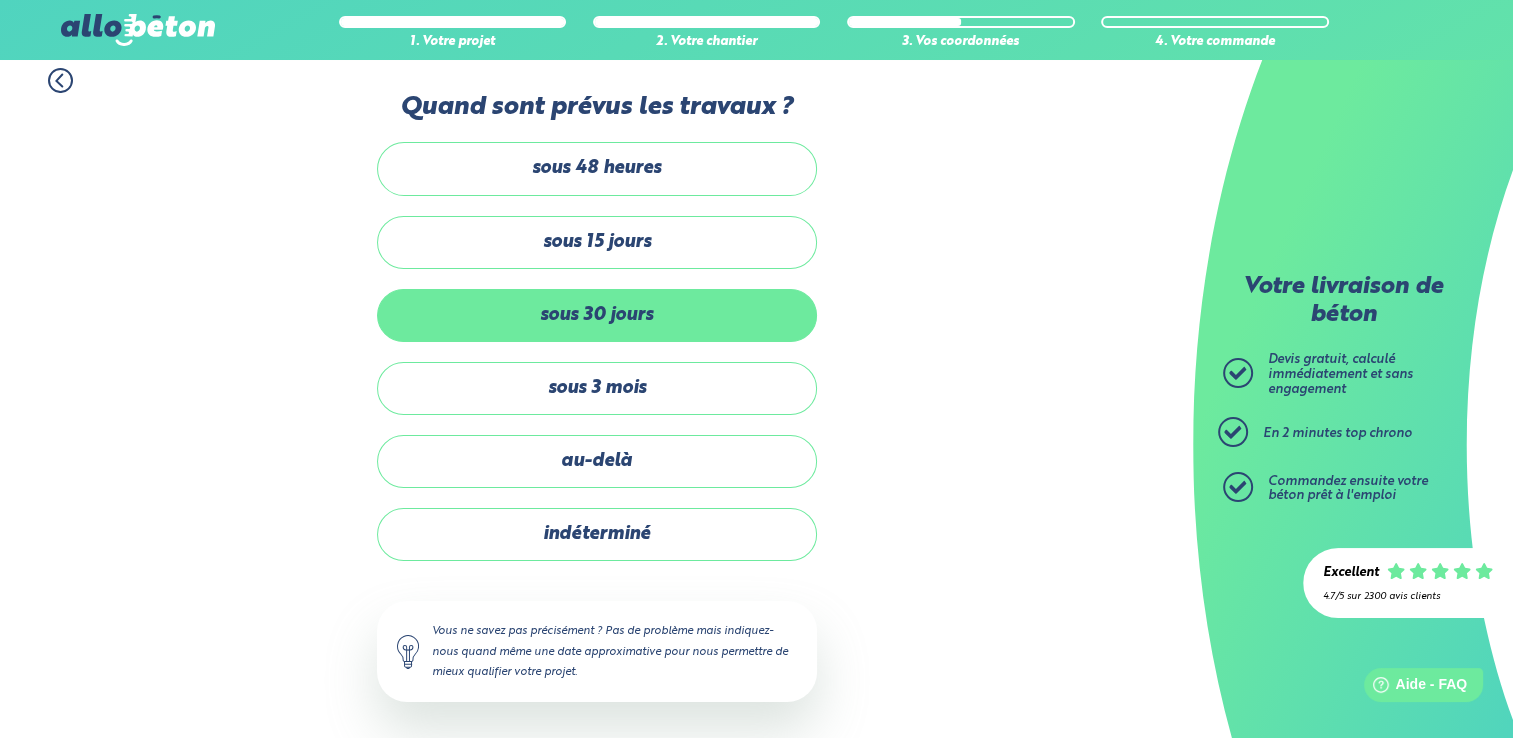scroll, scrollTop: 0, scrollLeft: 0, axis: both 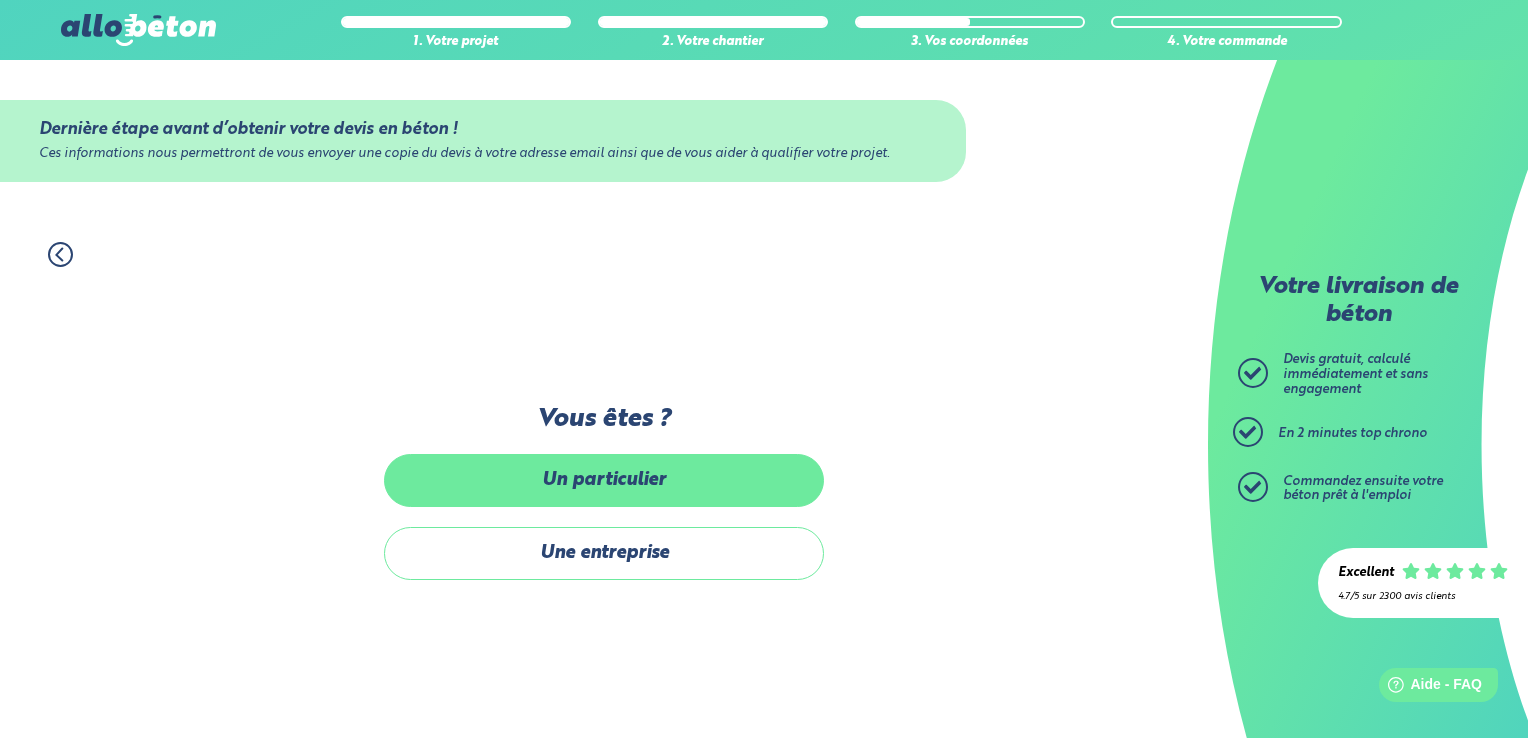 click on "Un particulier" at bounding box center [604, 480] 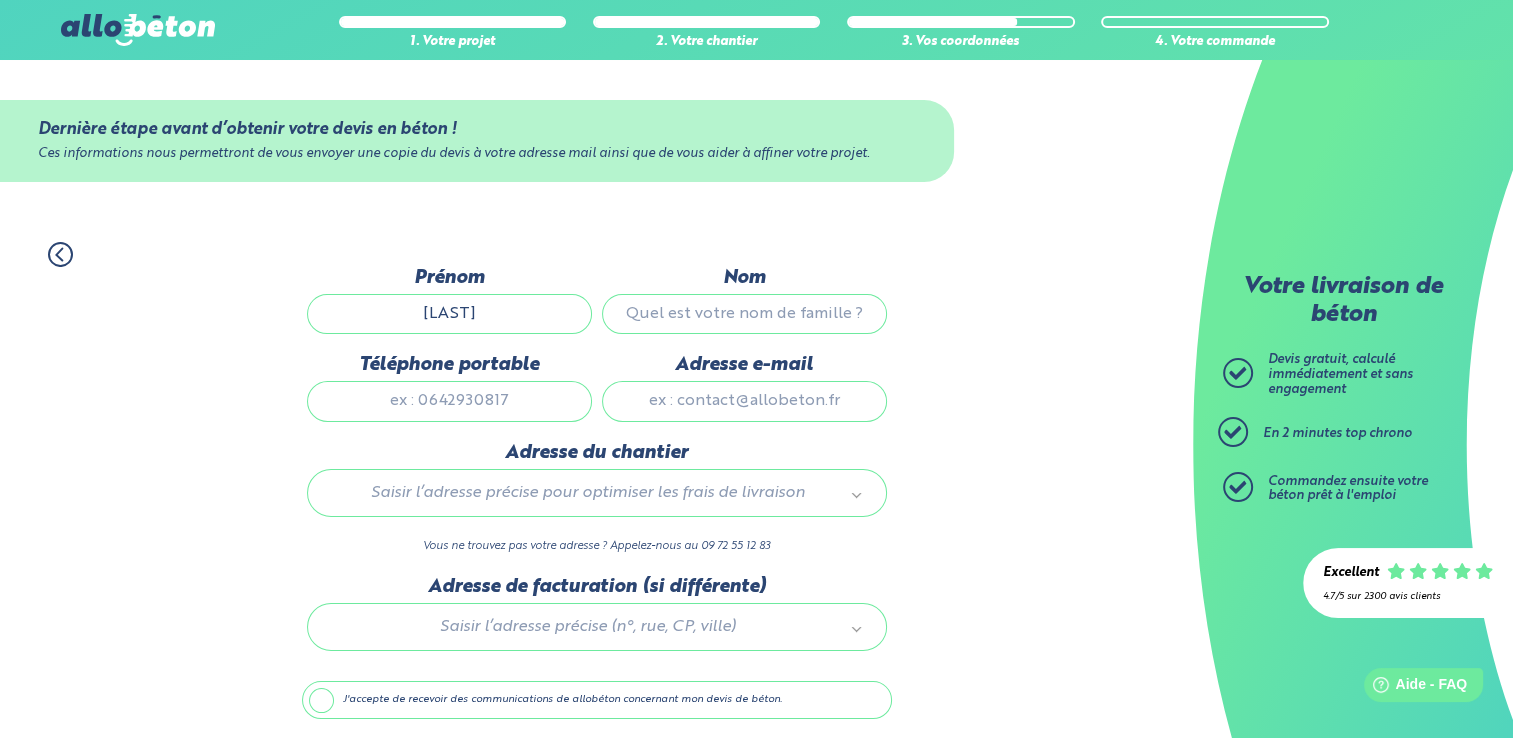 click on "Nom" at bounding box center [744, 314] 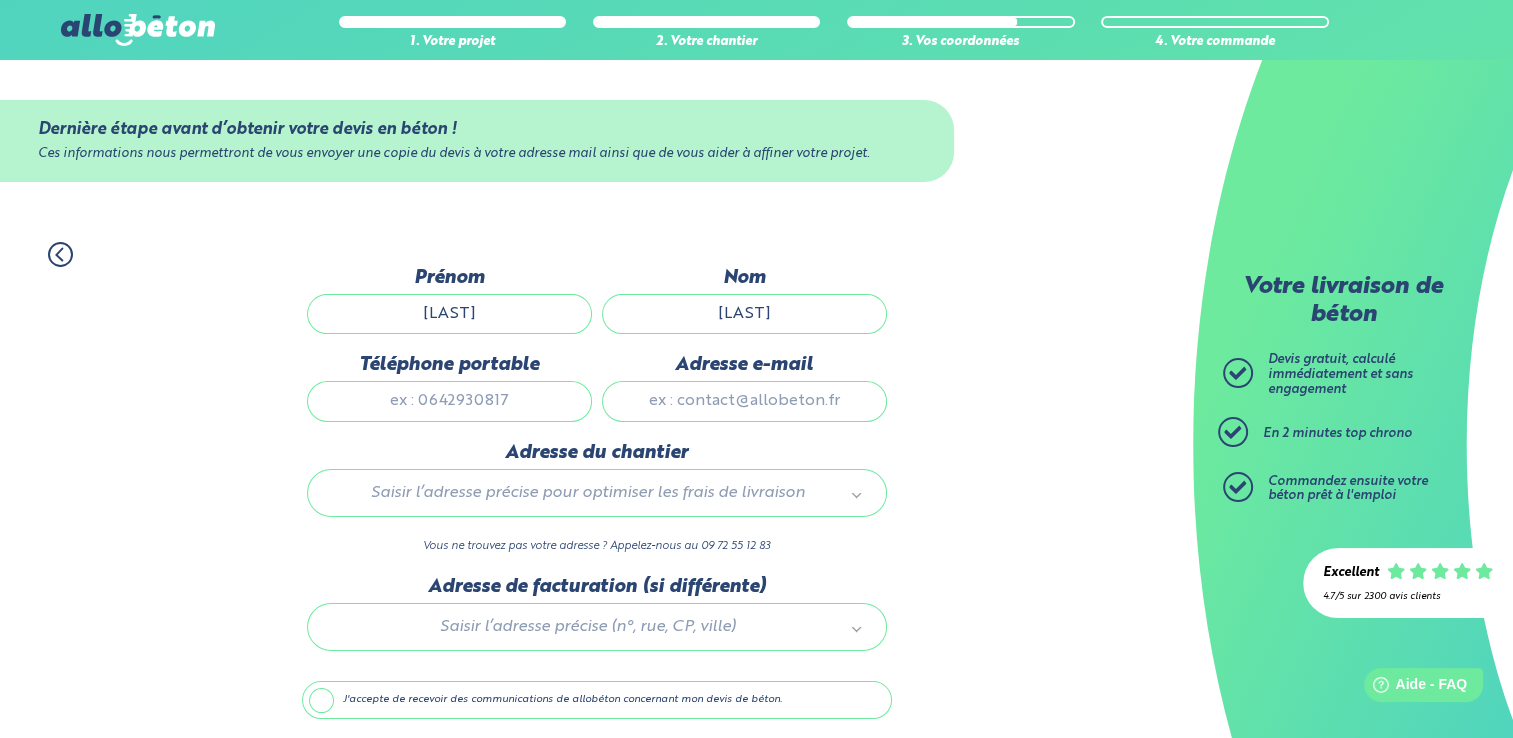 type on "[LAST]" 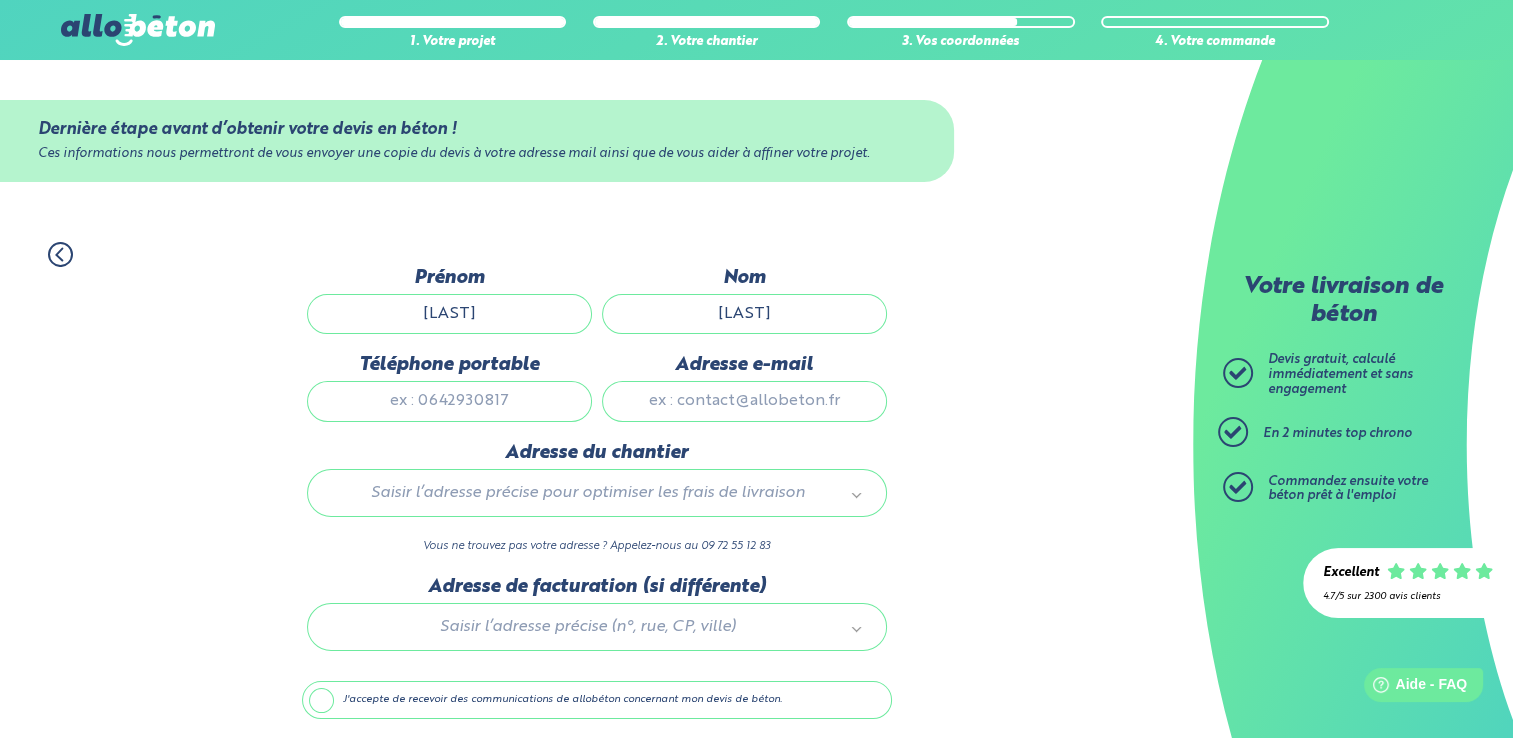 click on "Téléphone portable" at bounding box center (449, 401) 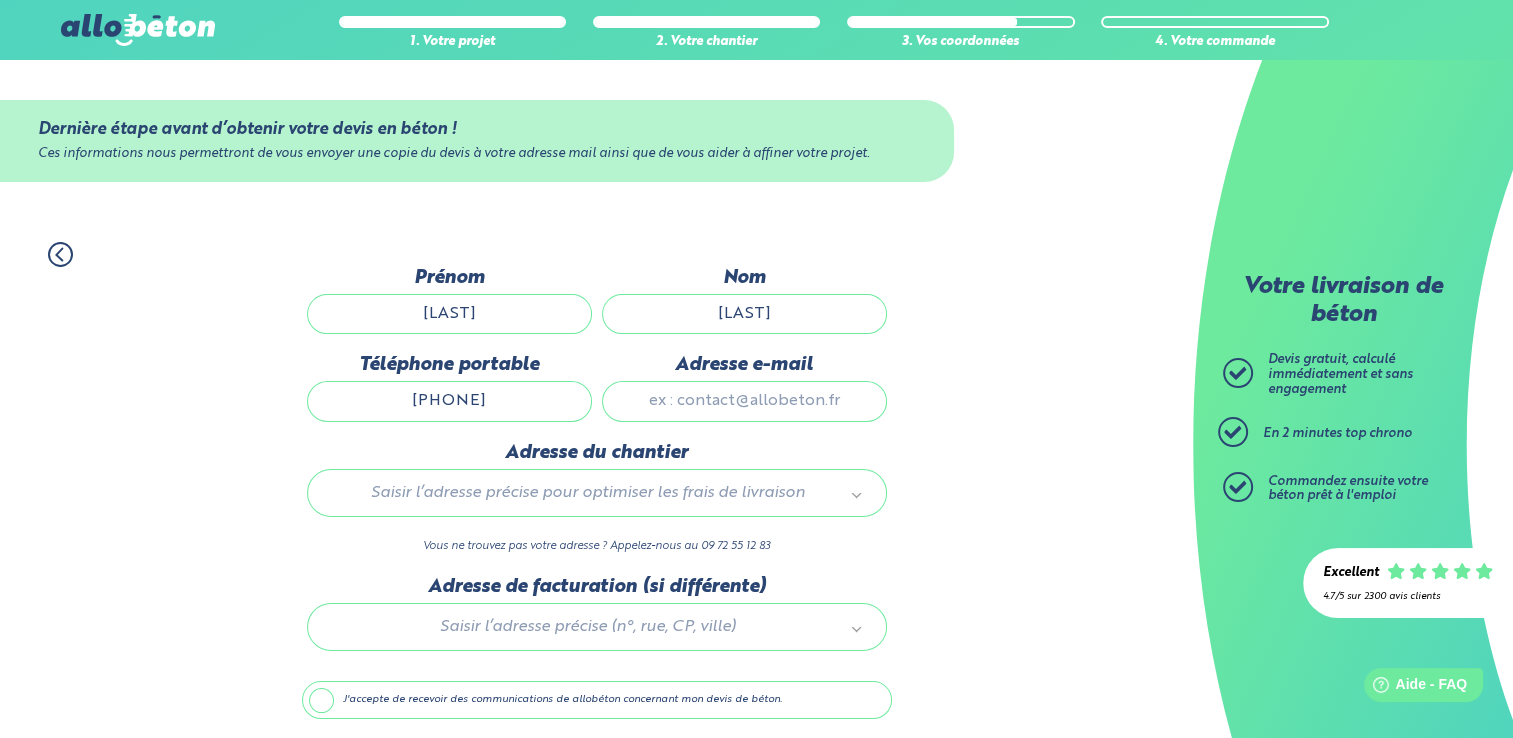 type on "[PHONE]" 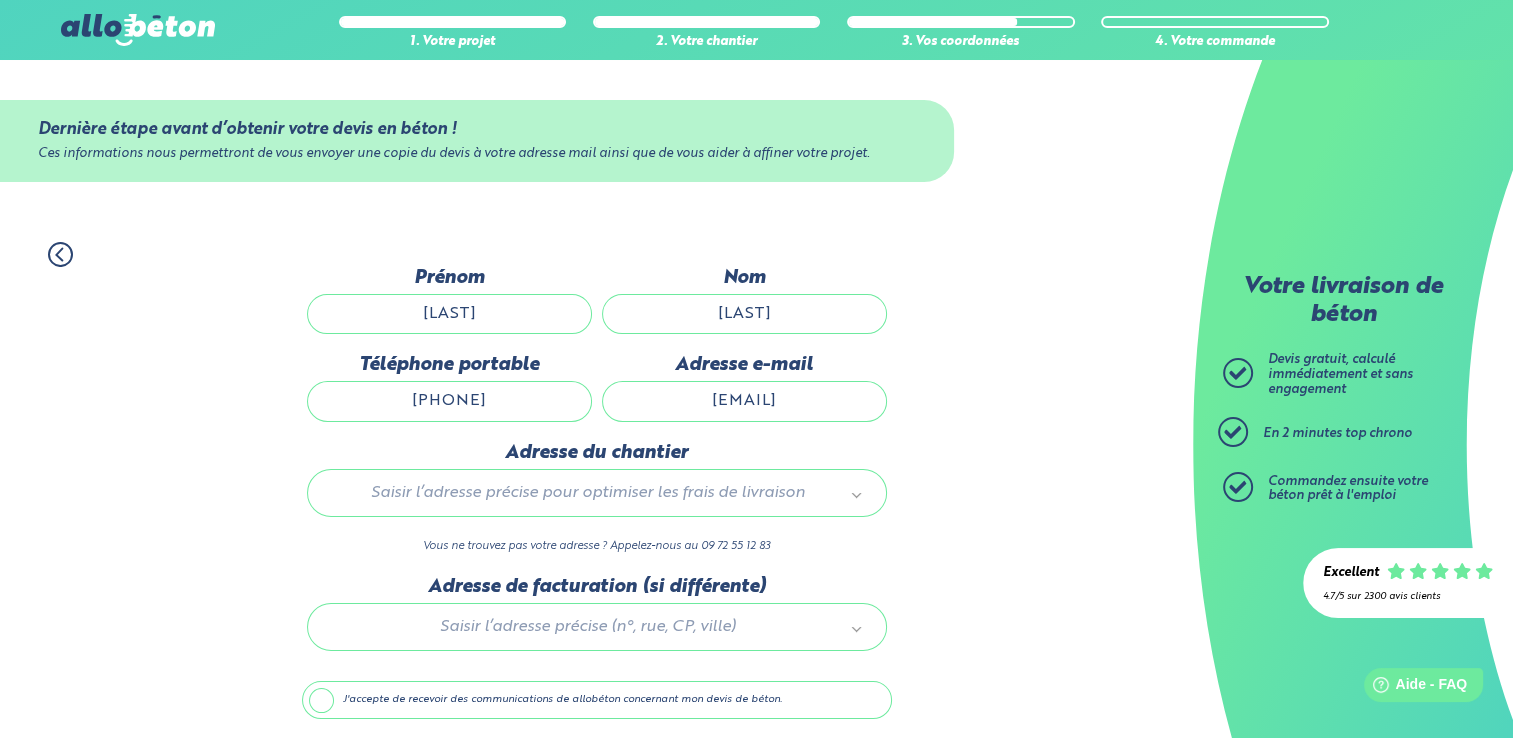 type on "[EMAIL]" 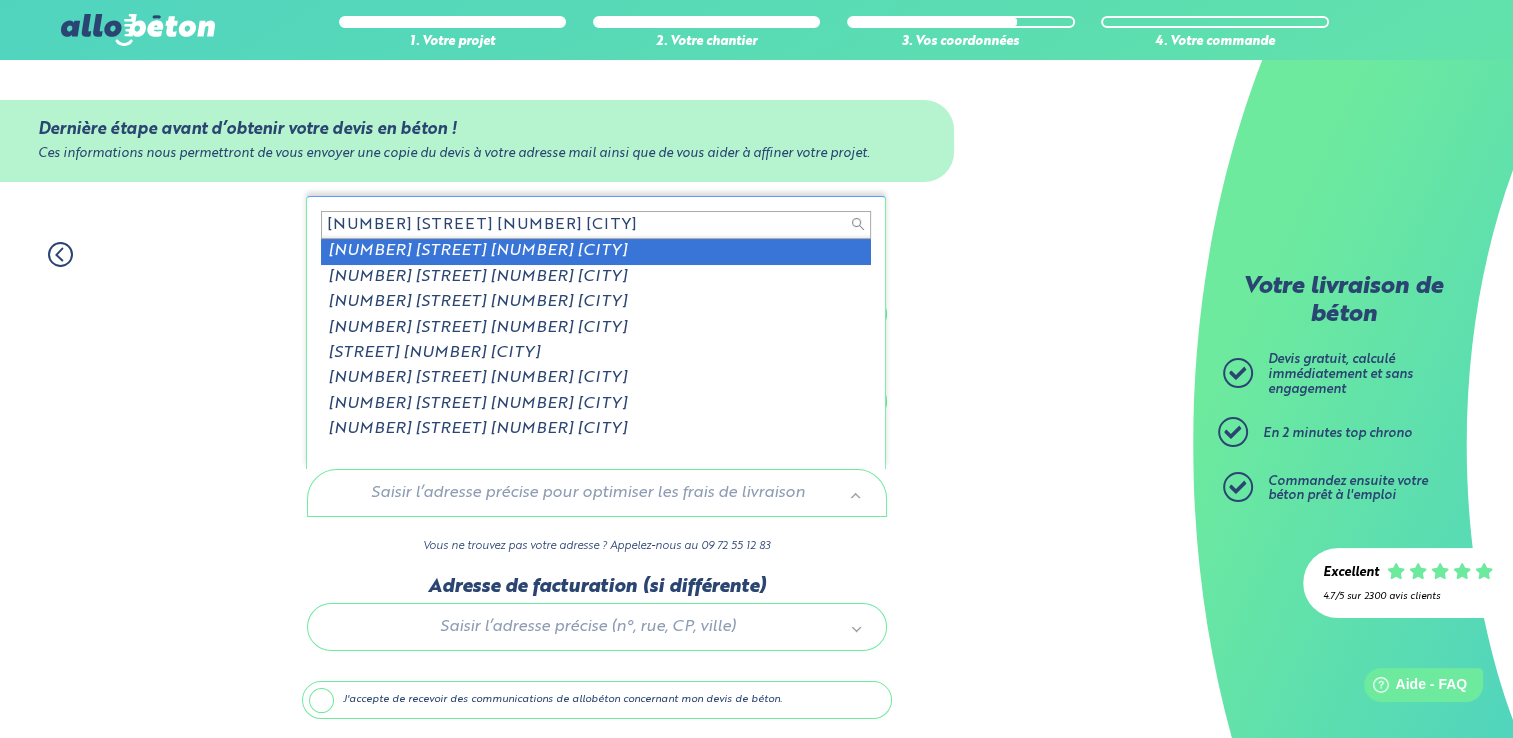 click on "[NUMBER] [STREET] [NUMBER] [CITY]" at bounding box center (596, 225) 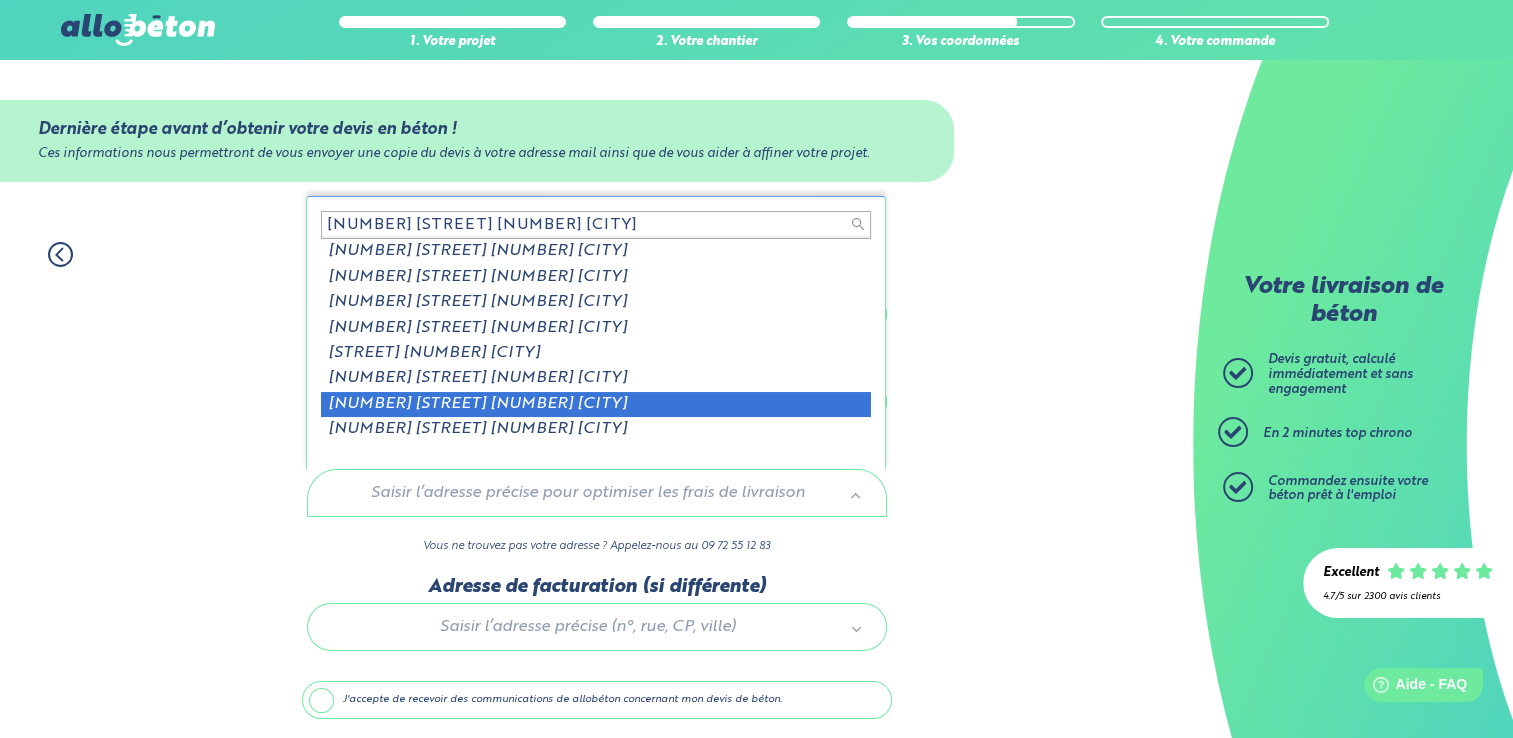 scroll, scrollTop: 3, scrollLeft: 0, axis: vertical 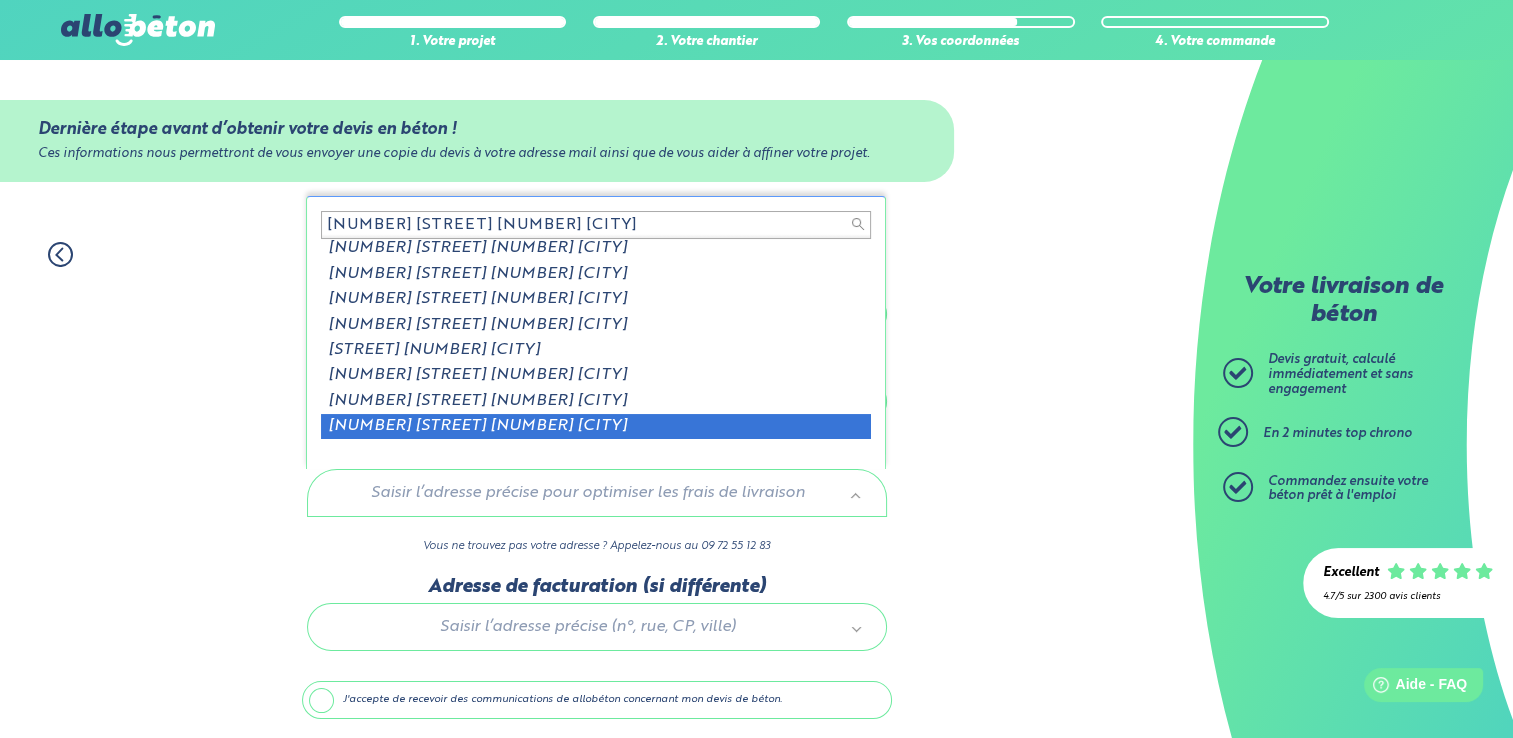 type on "[NUMBER] [STREET] [NUMBER] [CITY]" 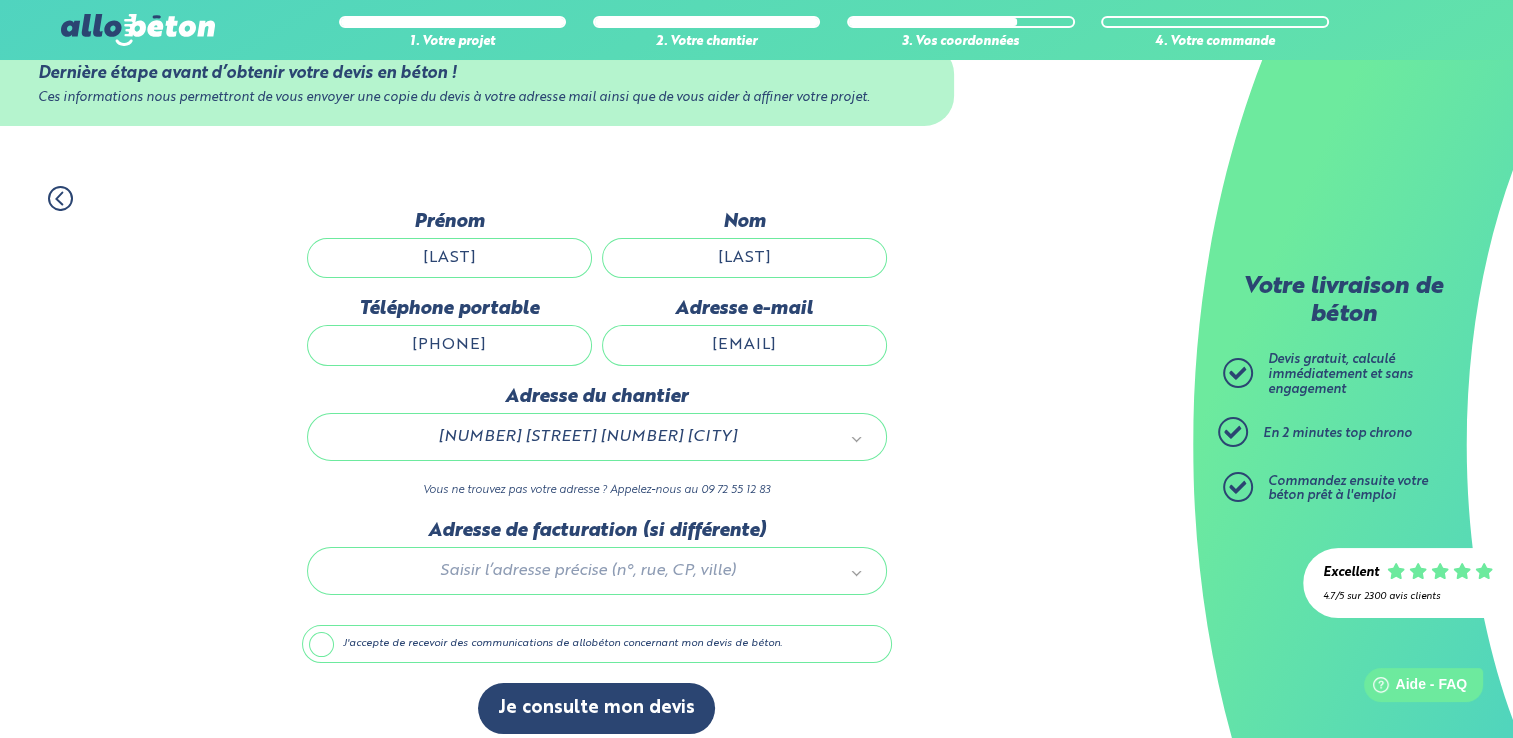 scroll, scrollTop: 69, scrollLeft: 0, axis: vertical 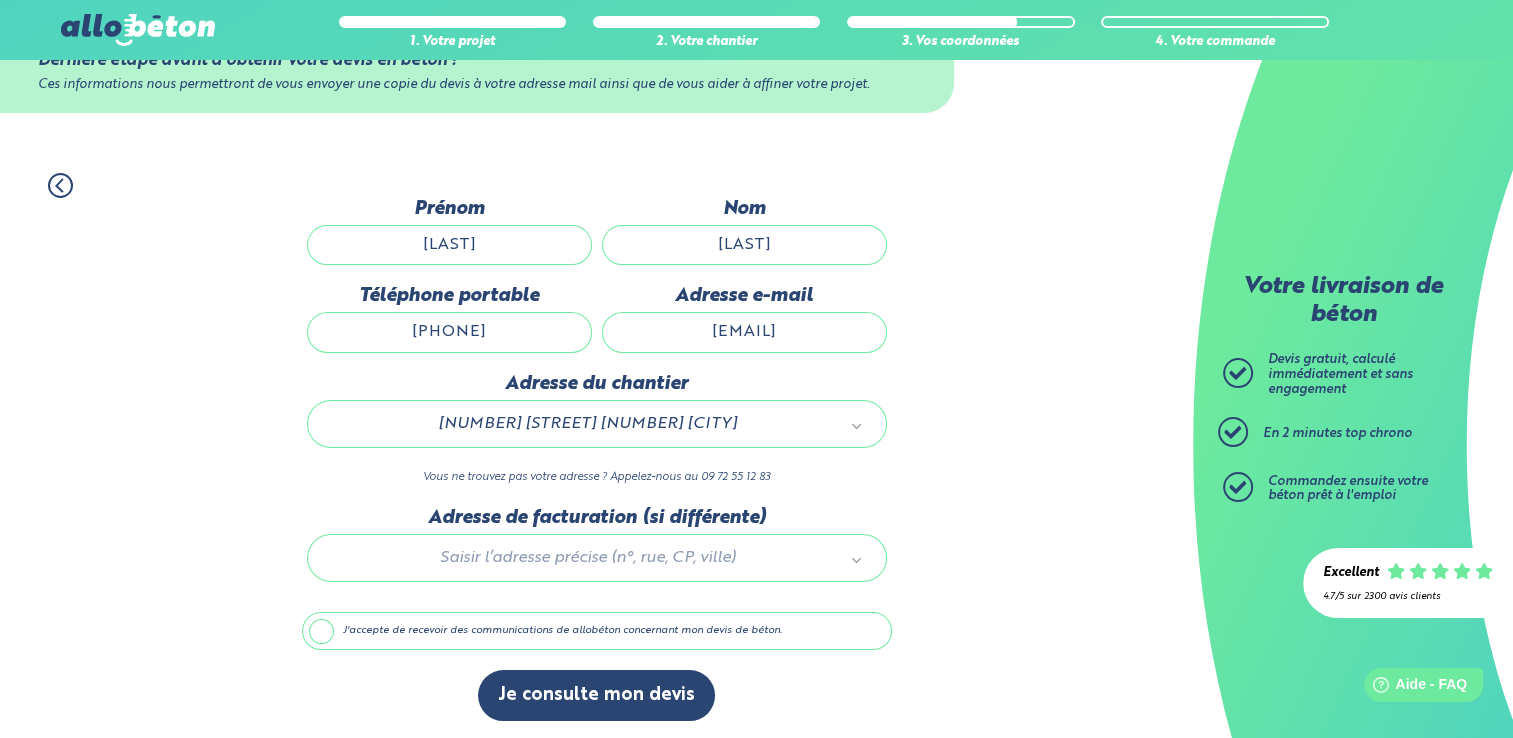 click at bounding box center [597, 554] 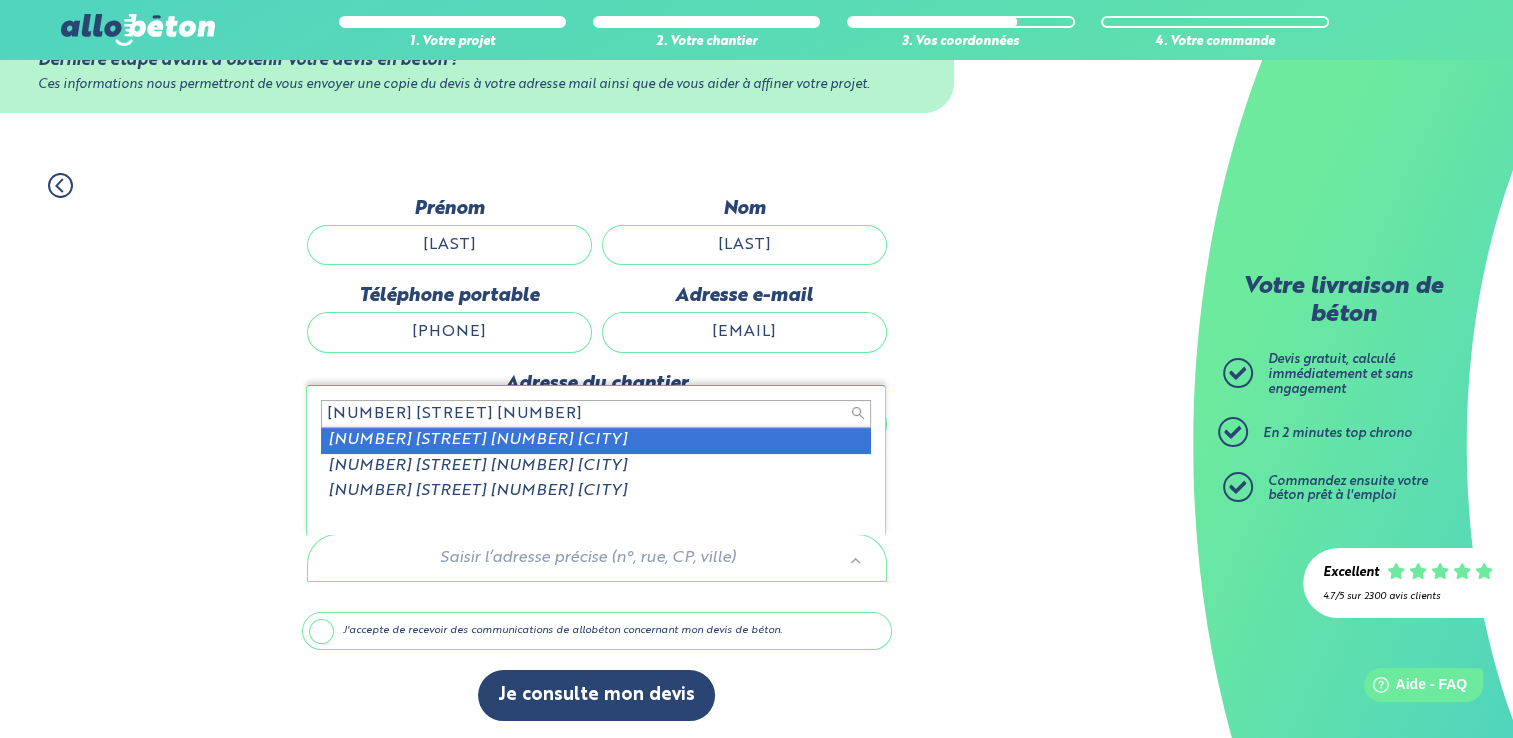 type on "[NUMBER] [STREET] [NUMBER]" 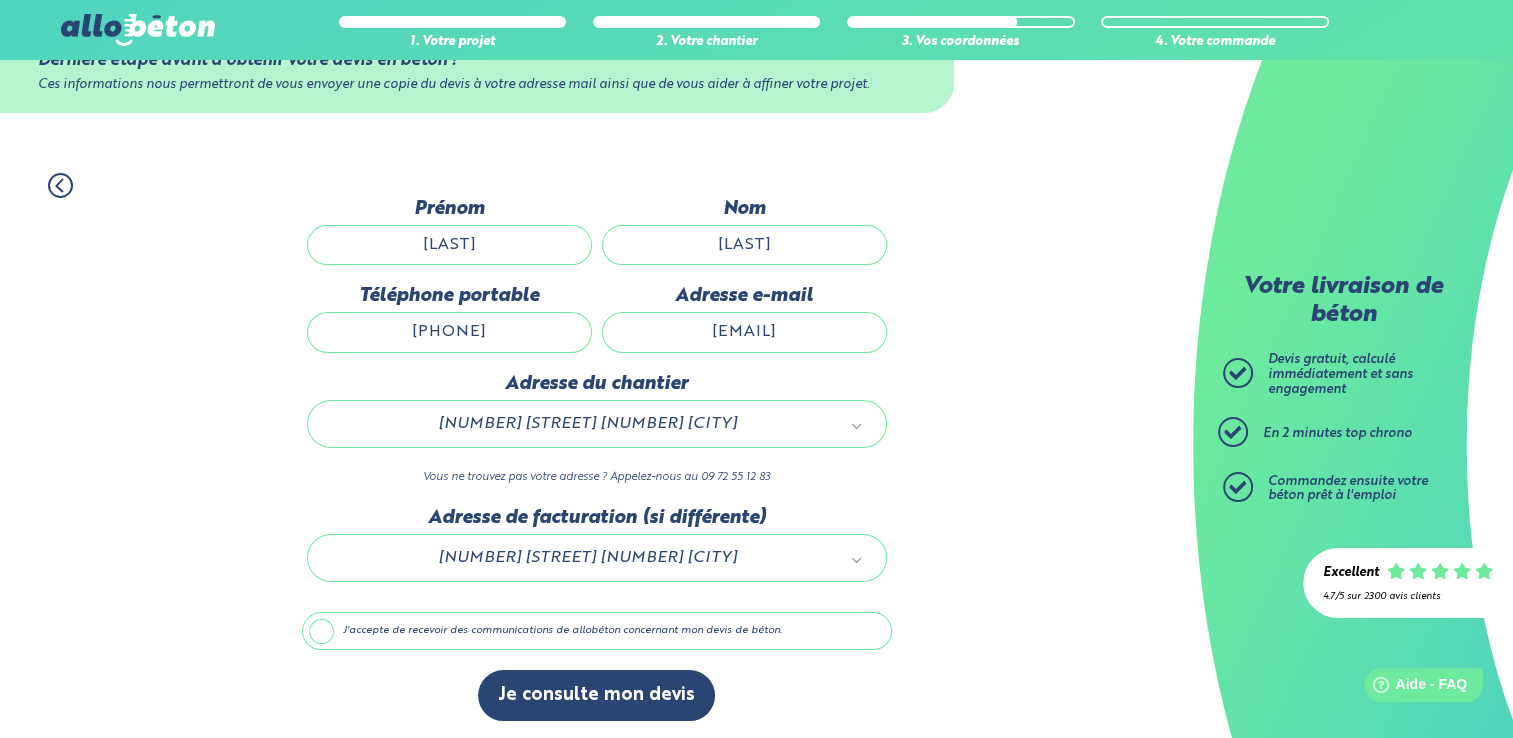 click on "J'accepte de recevoir des communications de allobéton concernant mon devis de béton." at bounding box center (597, 631) 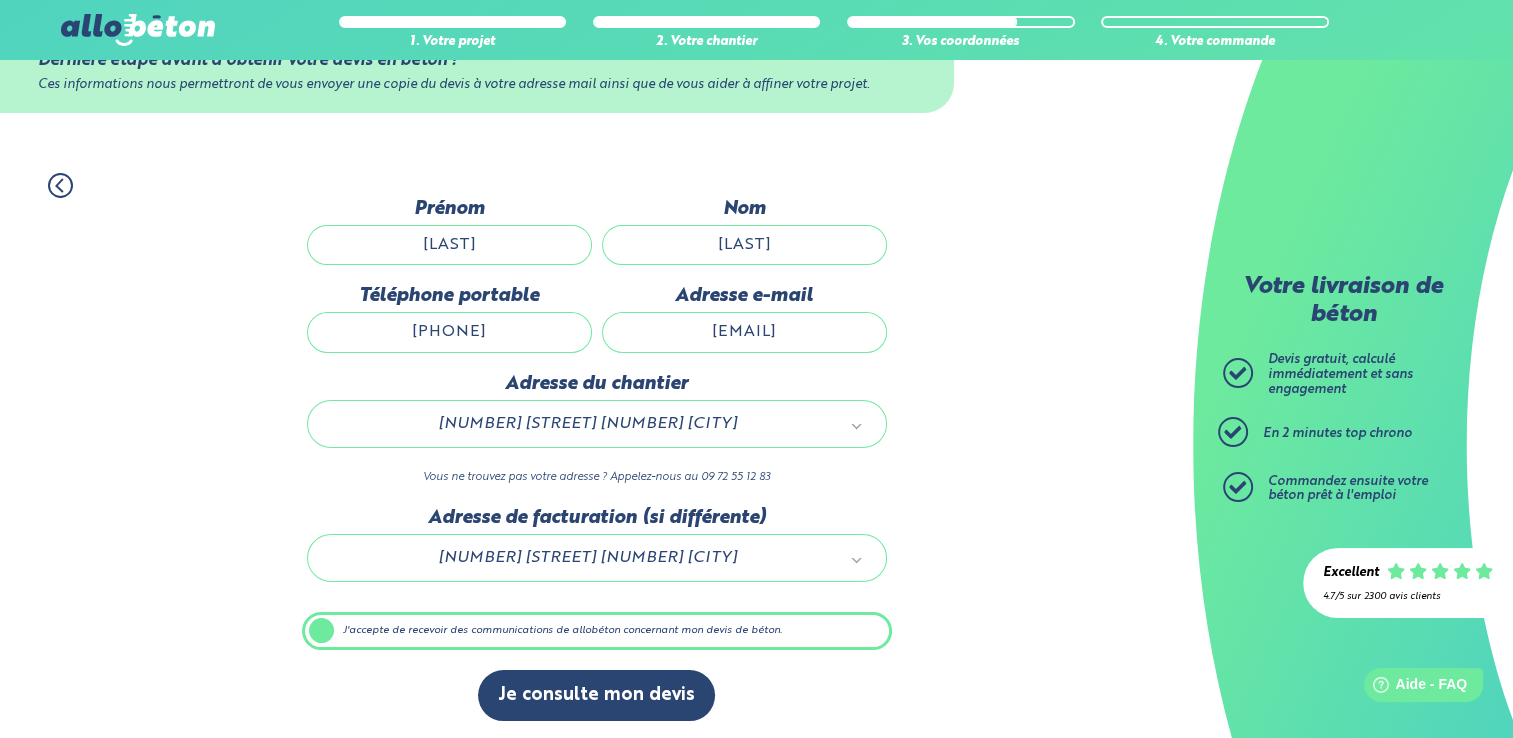 scroll, scrollTop: 68, scrollLeft: 0, axis: vertical 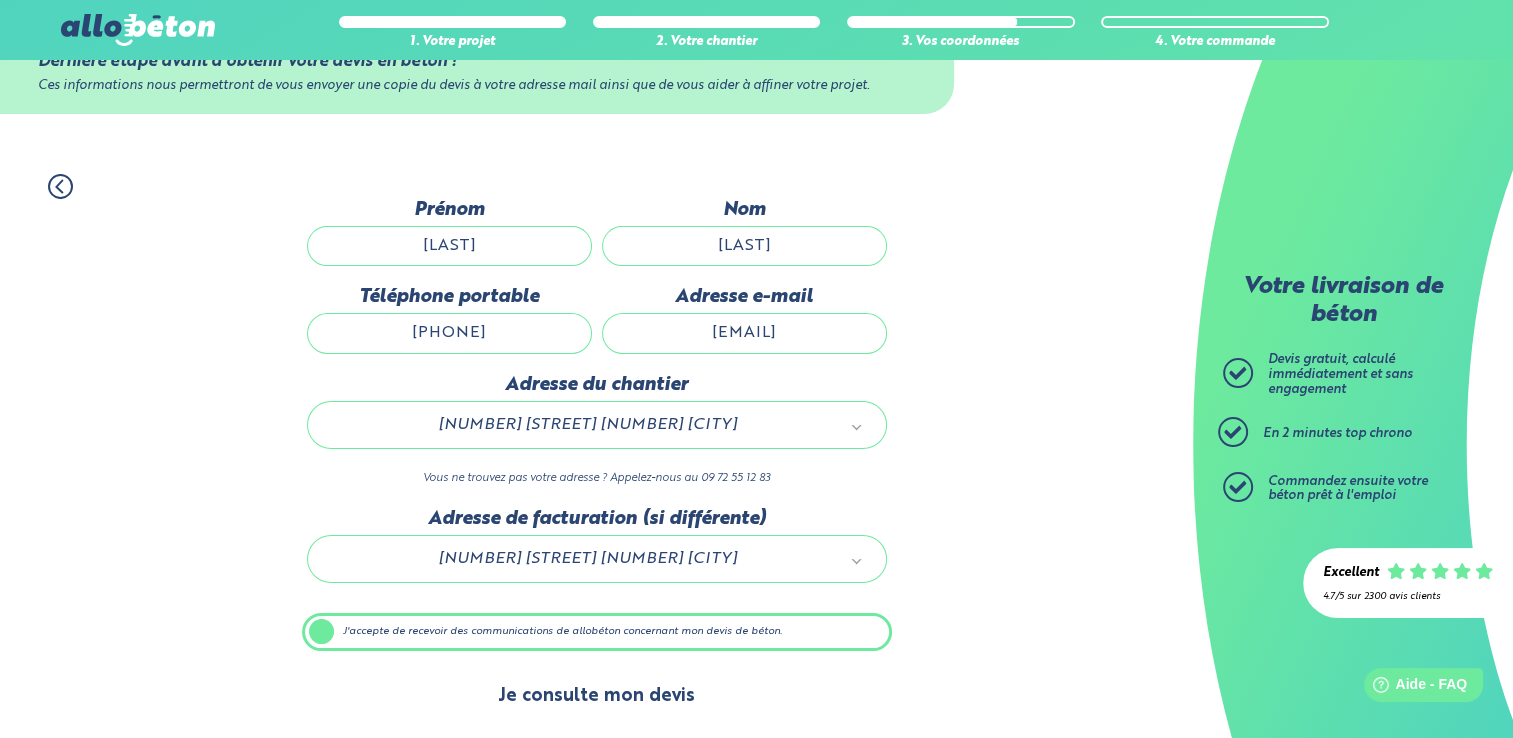 click on "Je consulte mon devis" at bounding box center [596, 696] 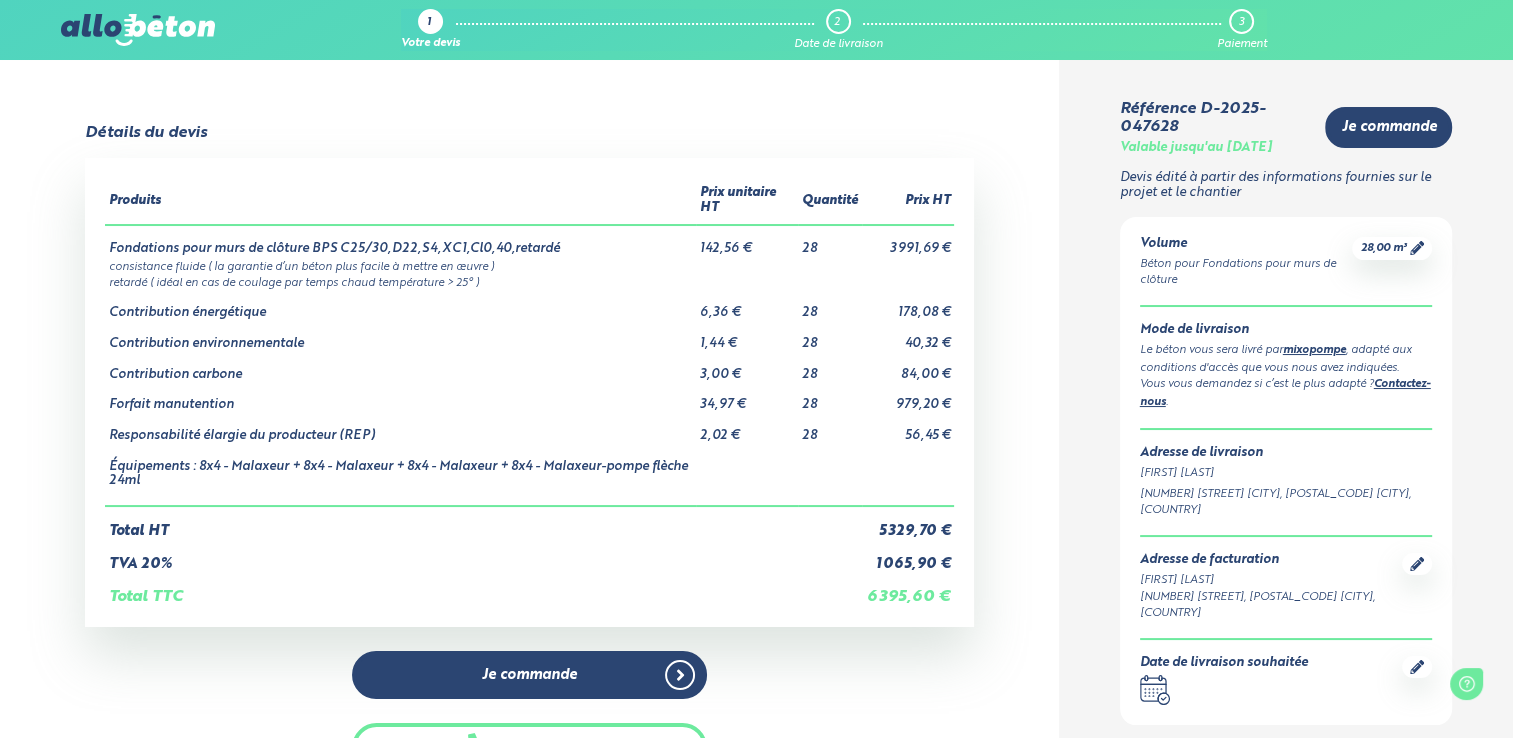 scroll, scrollTop: 0, scrollLeft: 0, axis: both 